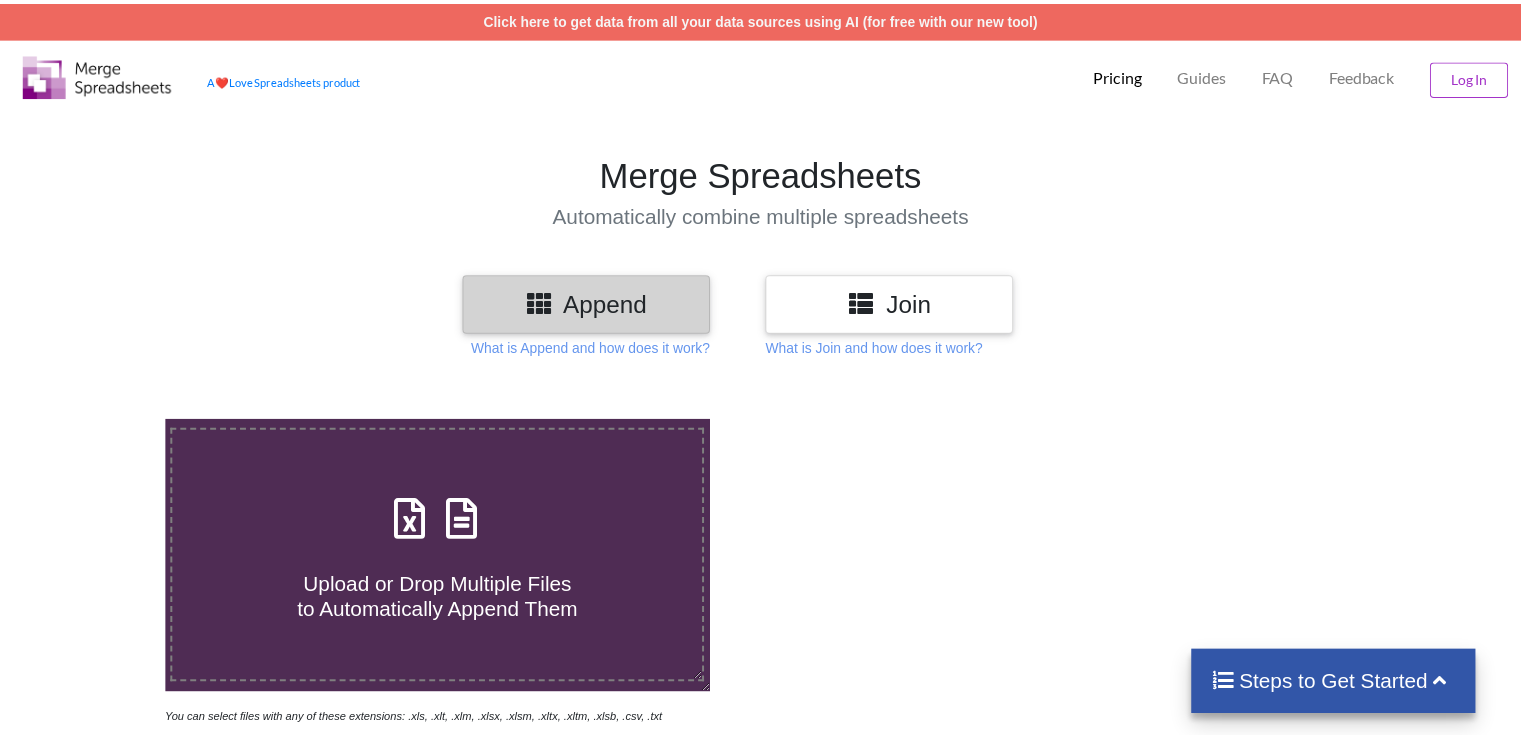 scroll, scrollTop: 0, scrollLeft: 0, axis: both 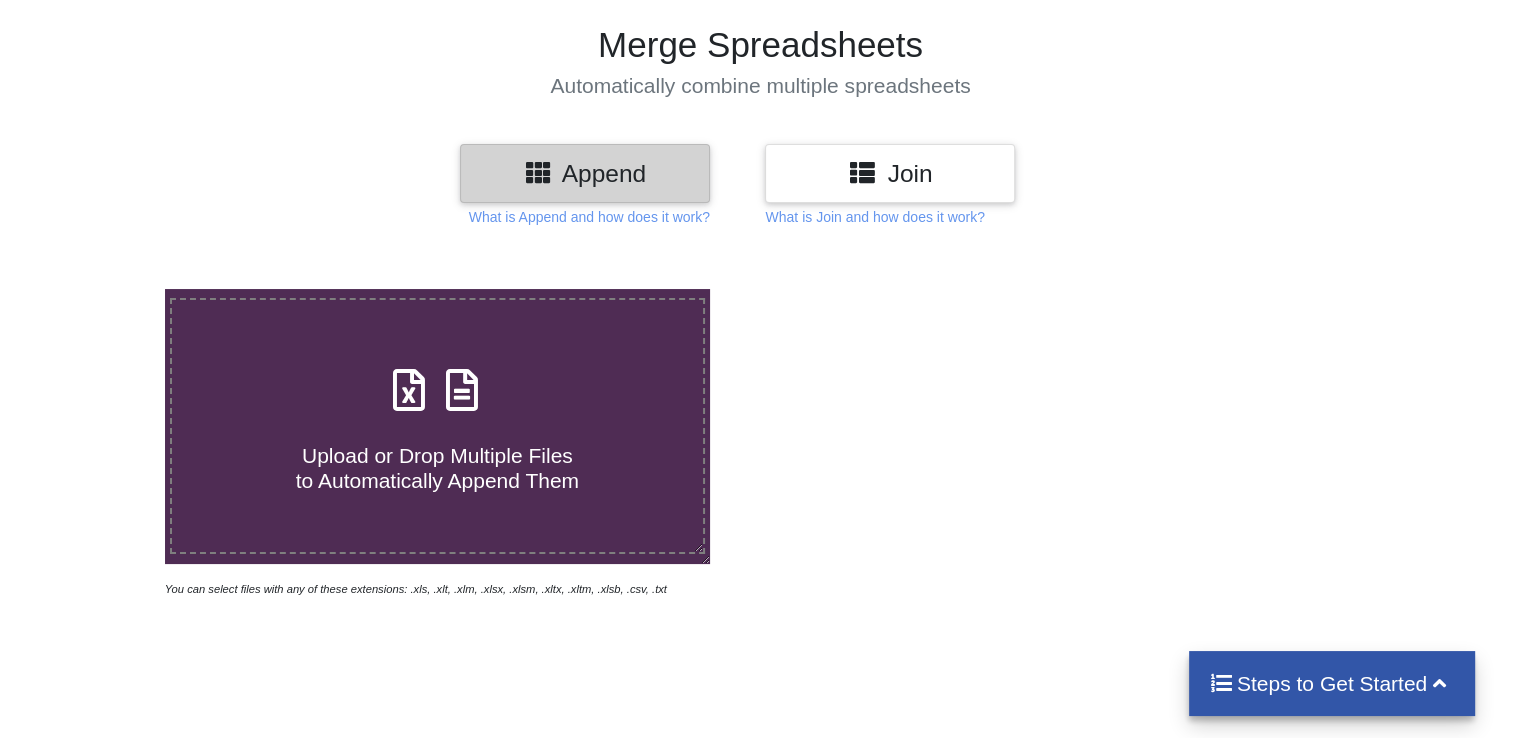 drag, startPoint x: 1532, startPoint y: 248, endPoint x: 1535, endPoint y: 322, distance: 74.06078 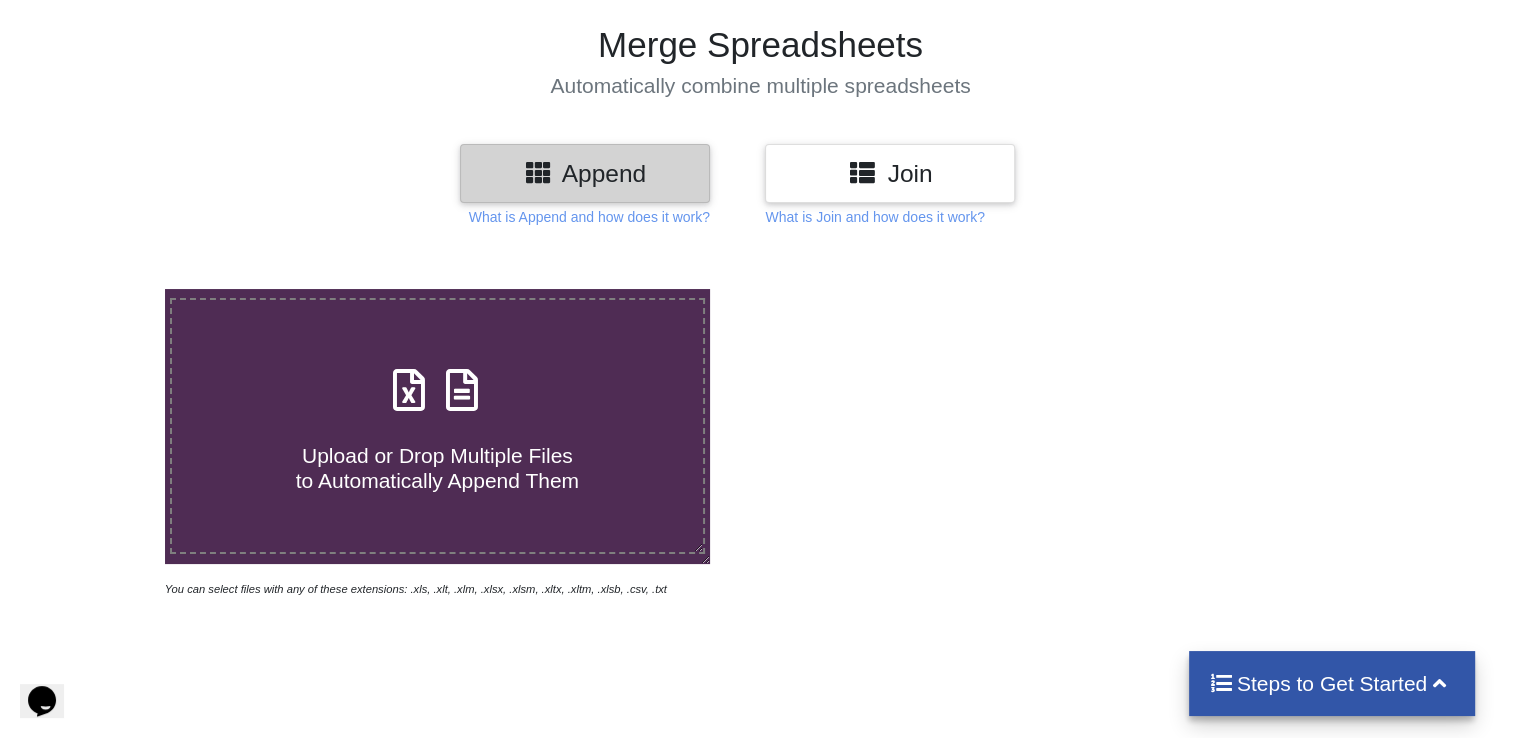 scroll, scrollTop: 0, scrollLeft: 0, axis: both 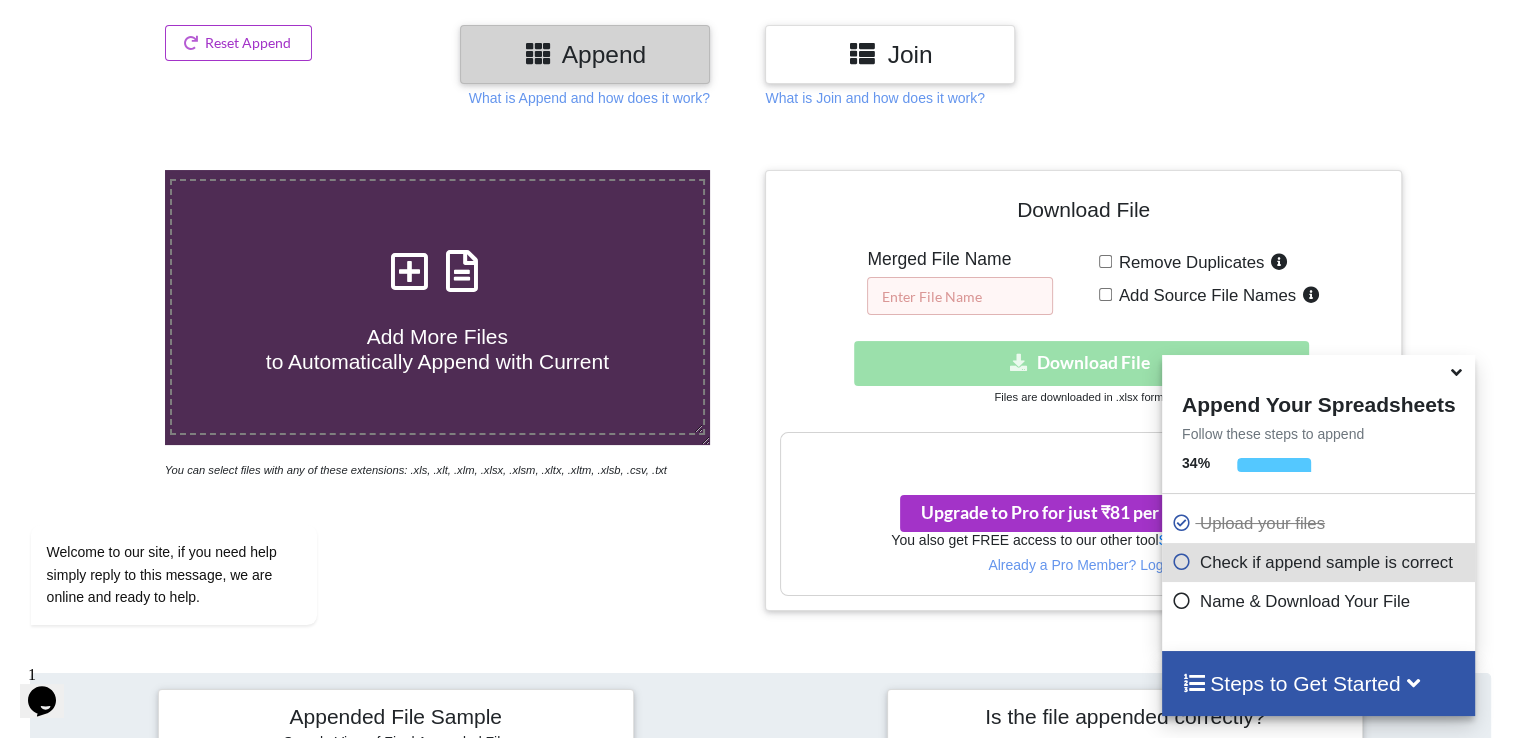 click at bounding box center [960, 296] 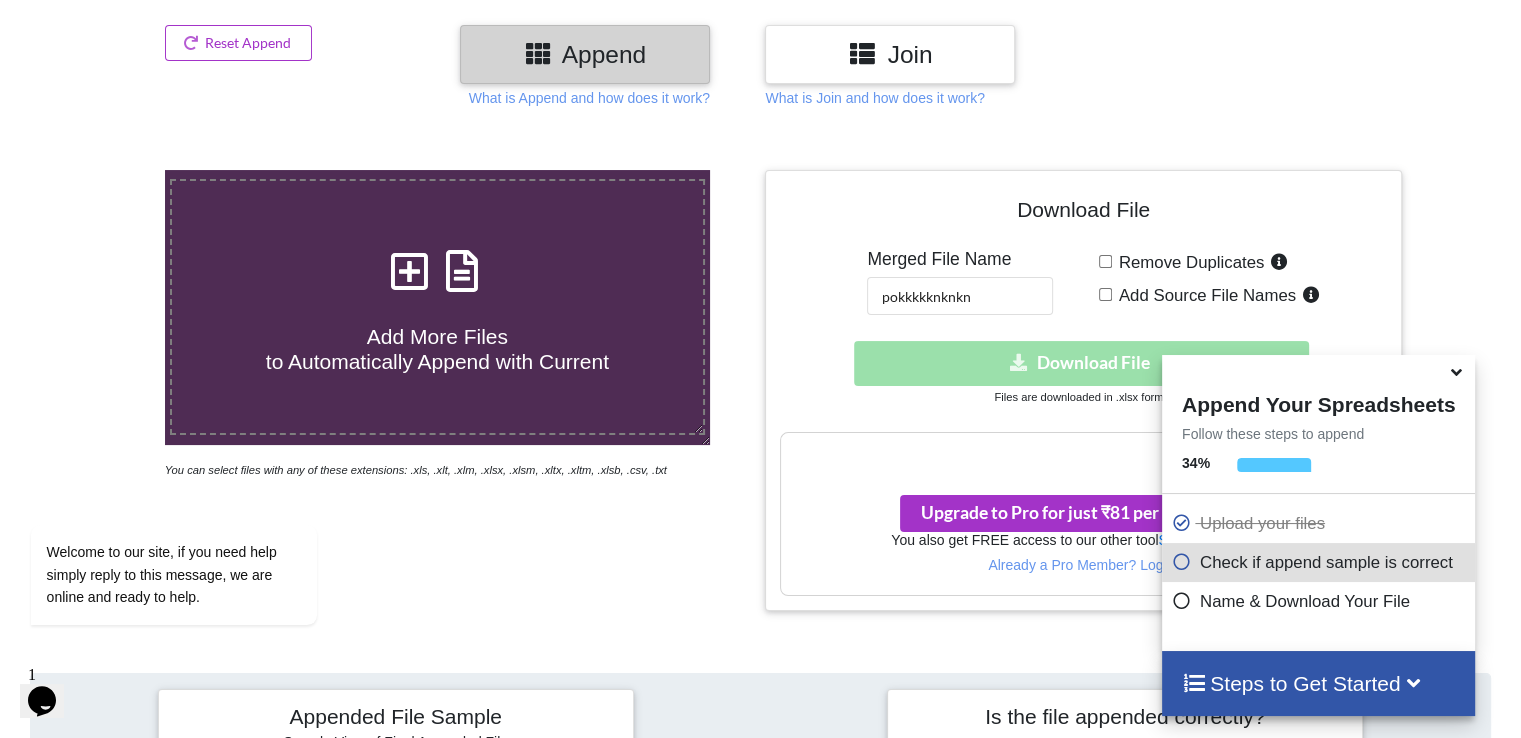 click at bounding box center (1456, 369) 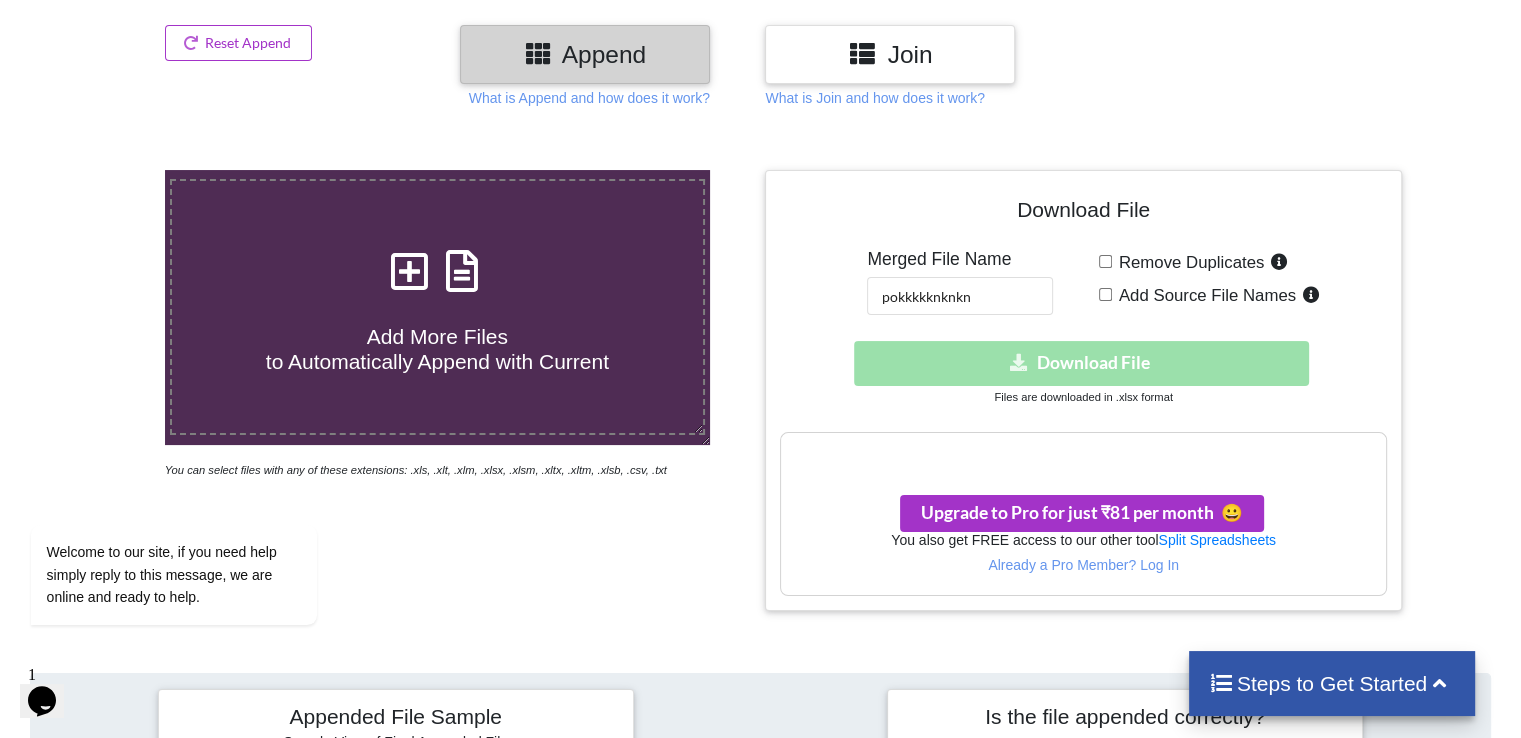 click on "Download hidden Download File" at bounding box center [1083, 363] 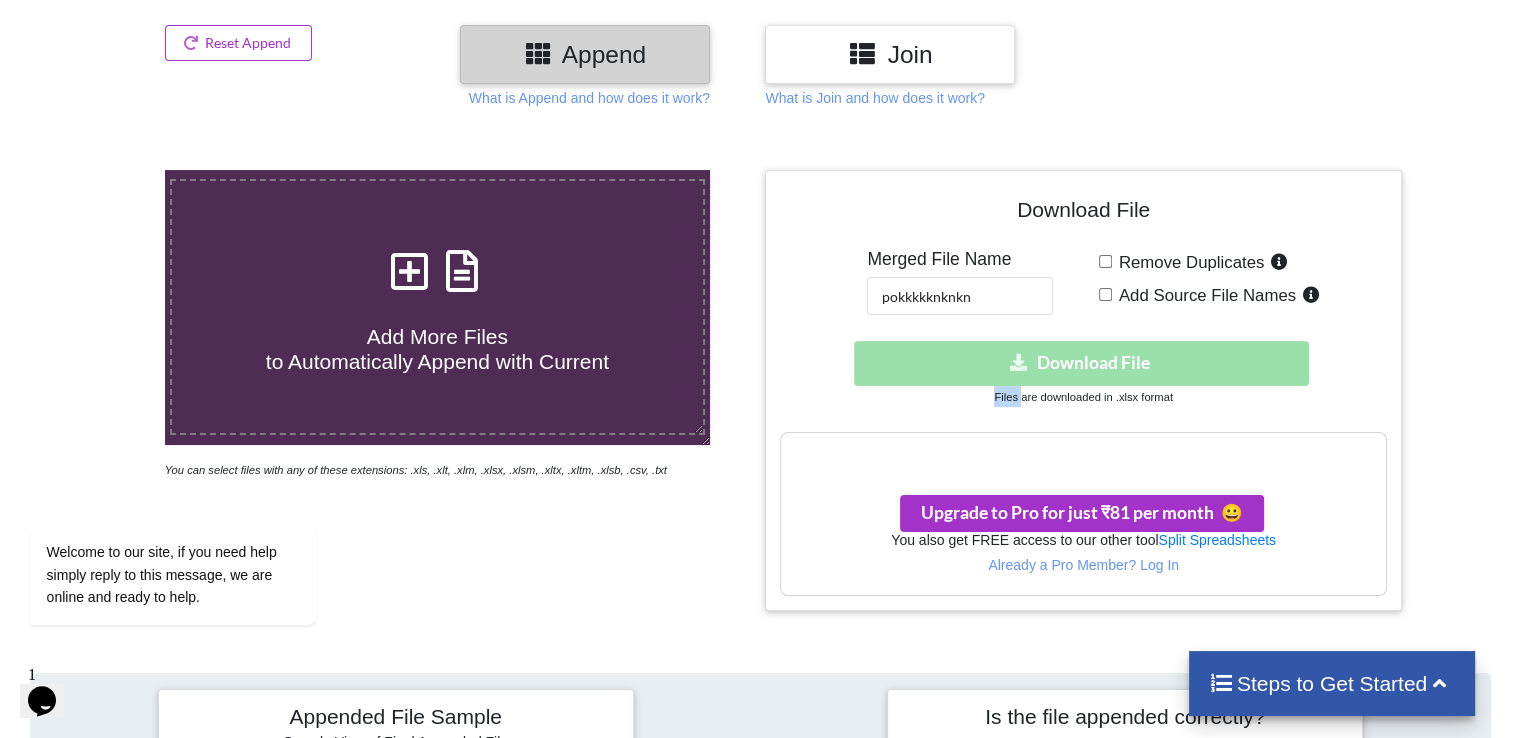 click on "Download hidden Download File" at bounding box center (1083, 363) 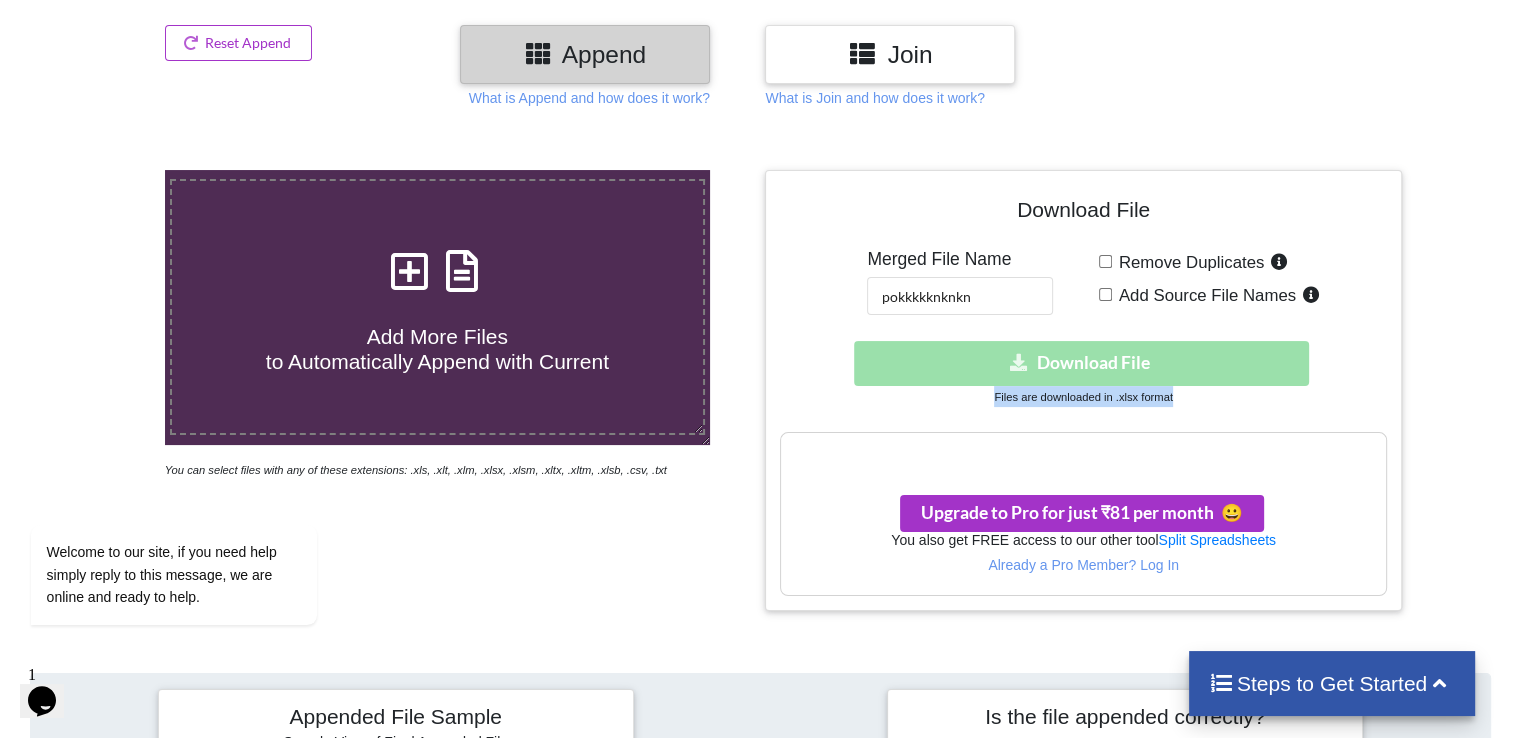 click on "Download hidden Download File" at bounding box center (1083, 363) 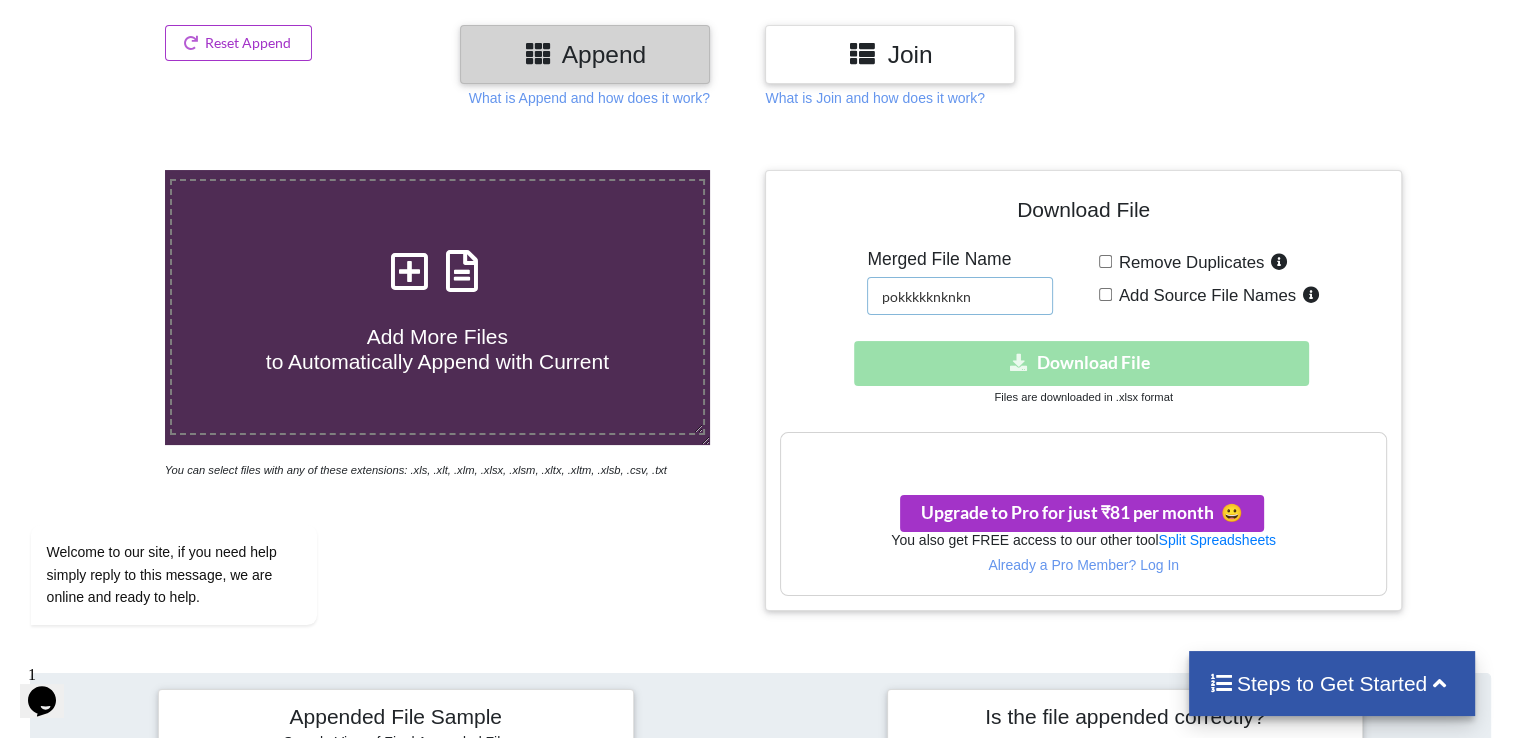 click on "pokkkkknknkn" at bounding box center (960, 296) 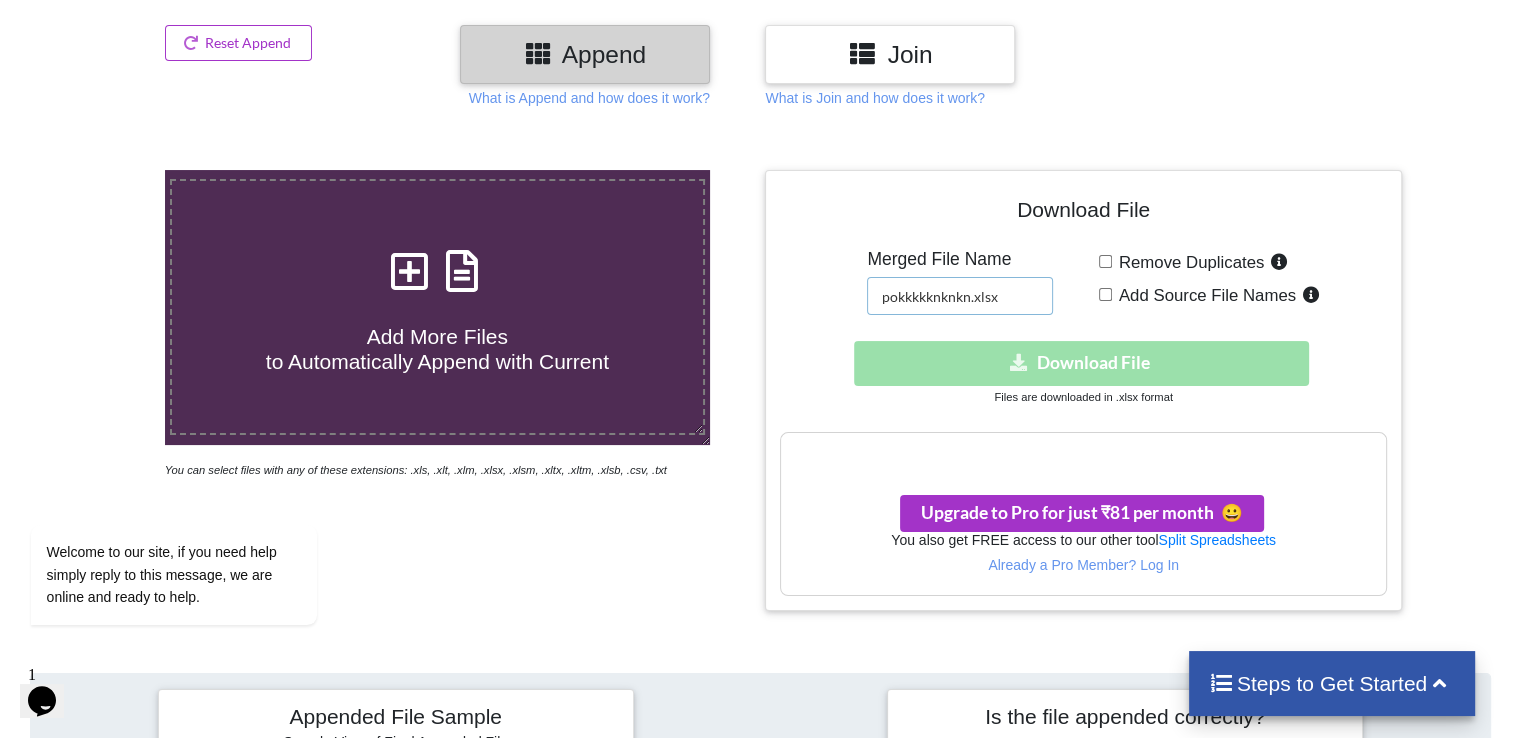 type on "pokkkkknknkn.xlsx" 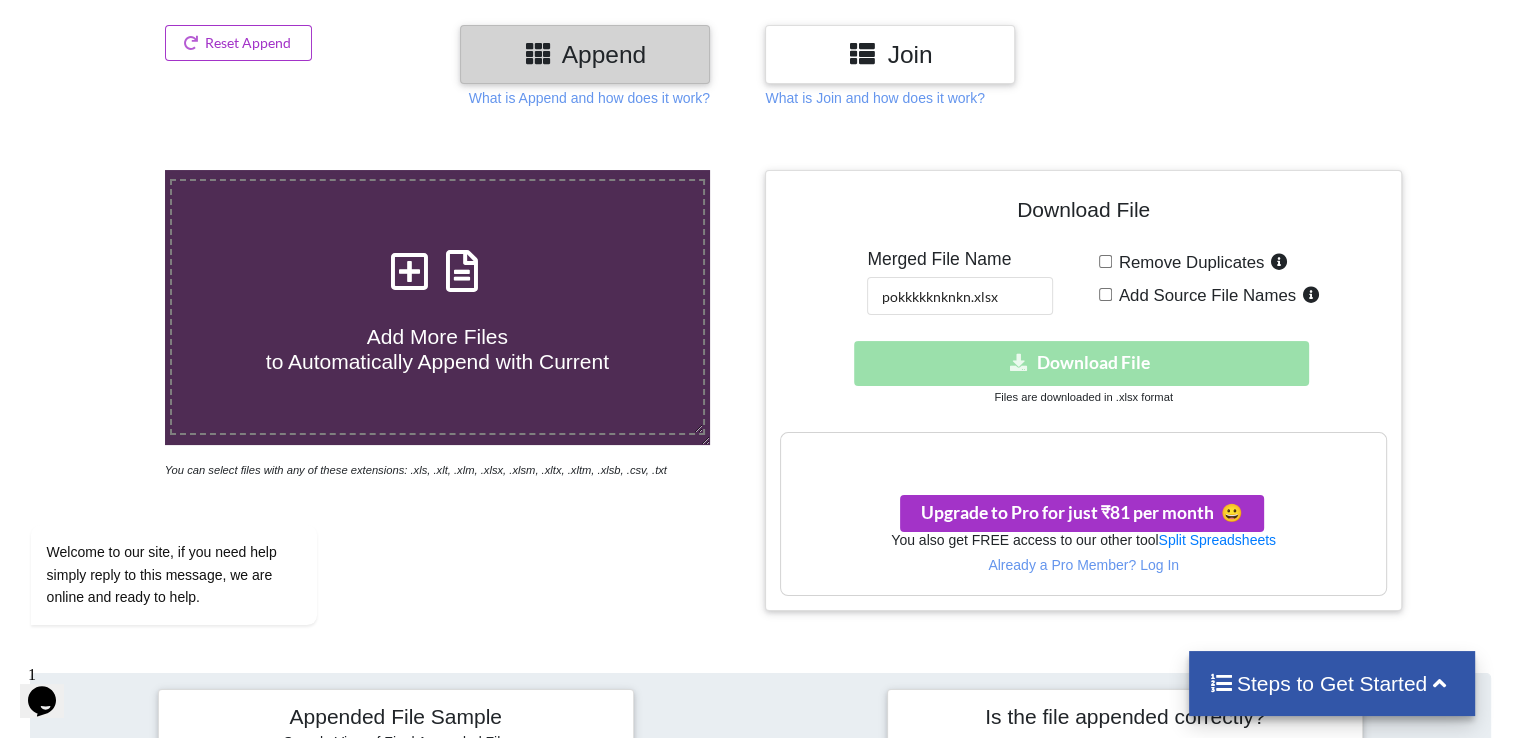 click on "Your files are more than 1 MB" at bounding box center (1083, 454) 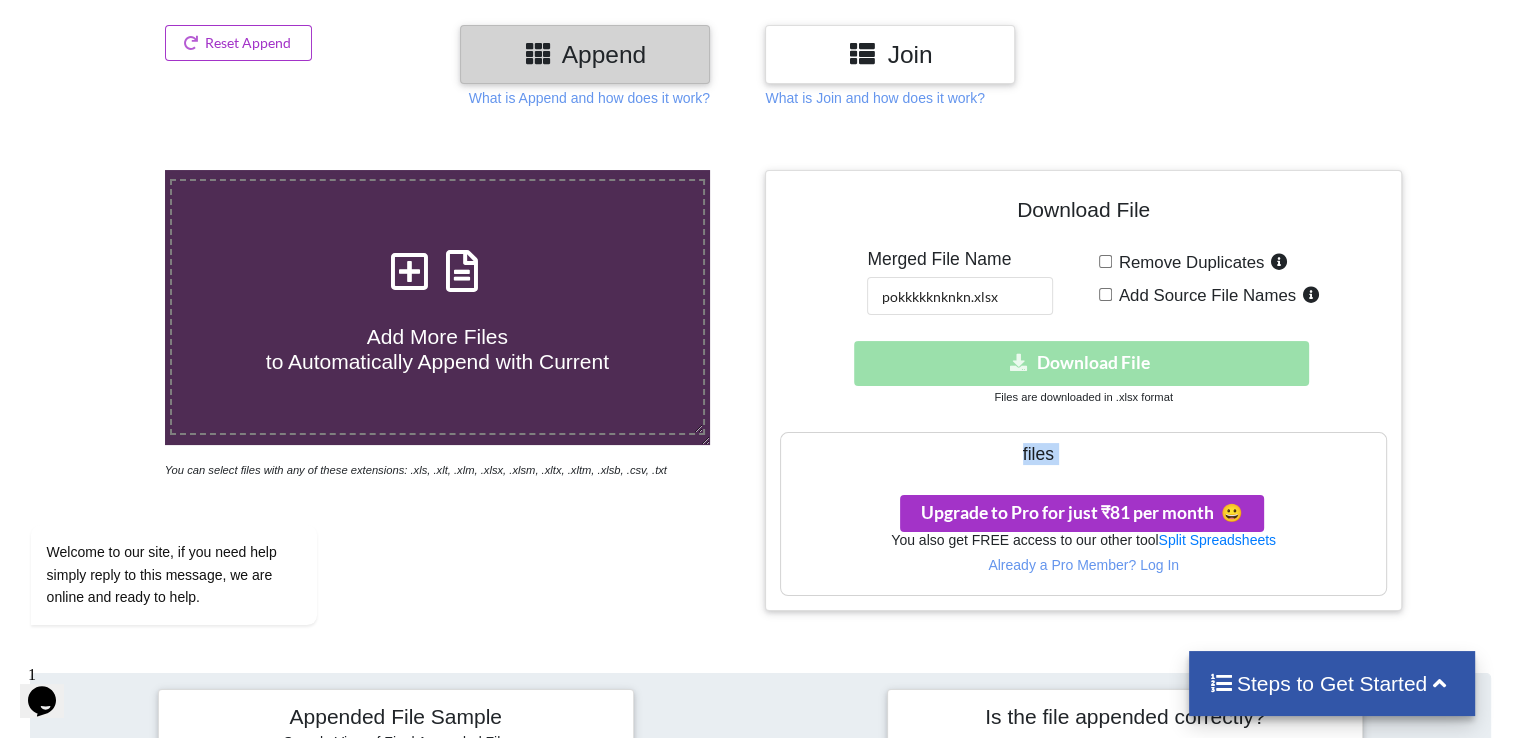 click on "Your files are more than 1 MB" at bounding box center (1083, 454) 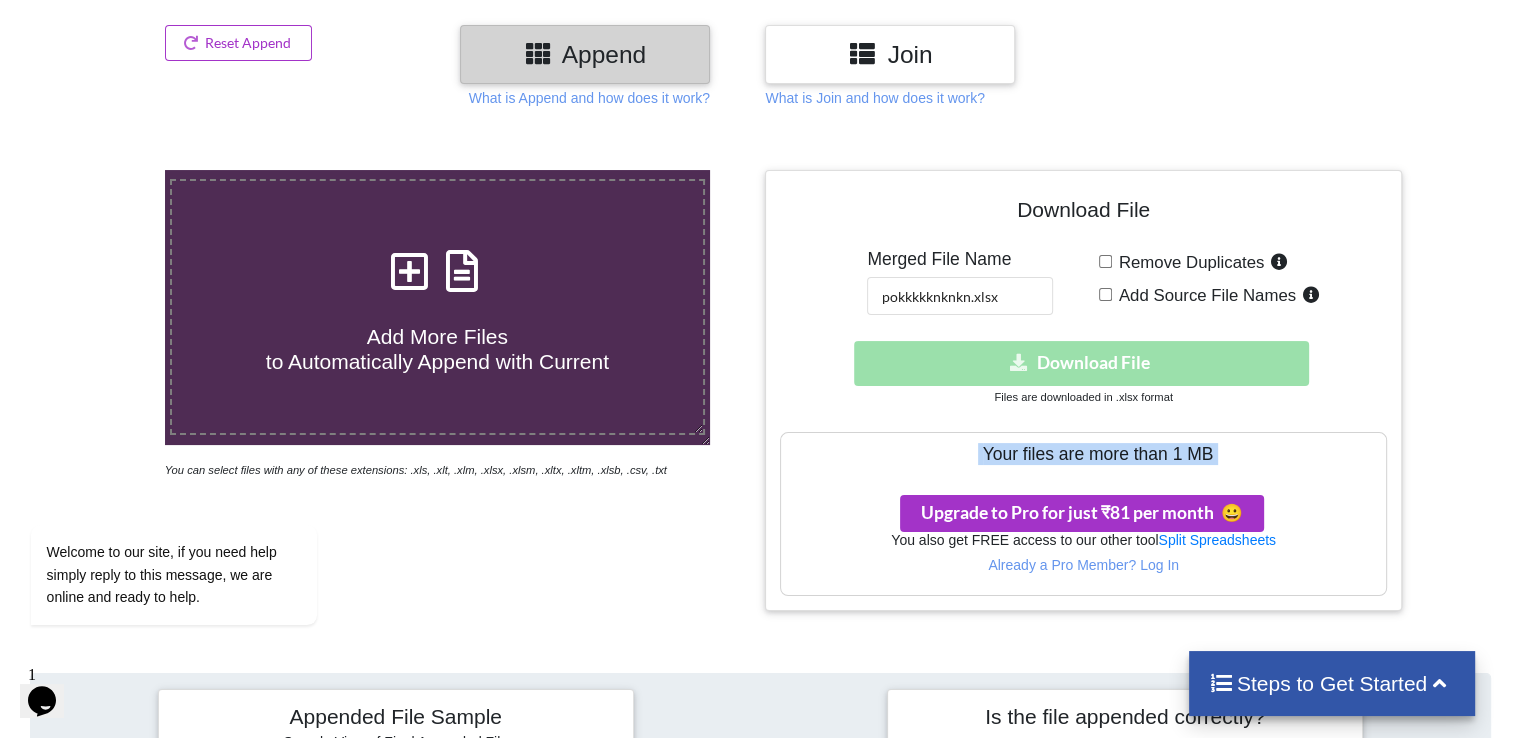 click on "Your files are more than 1 MB" at bounding box center (1083, 454) 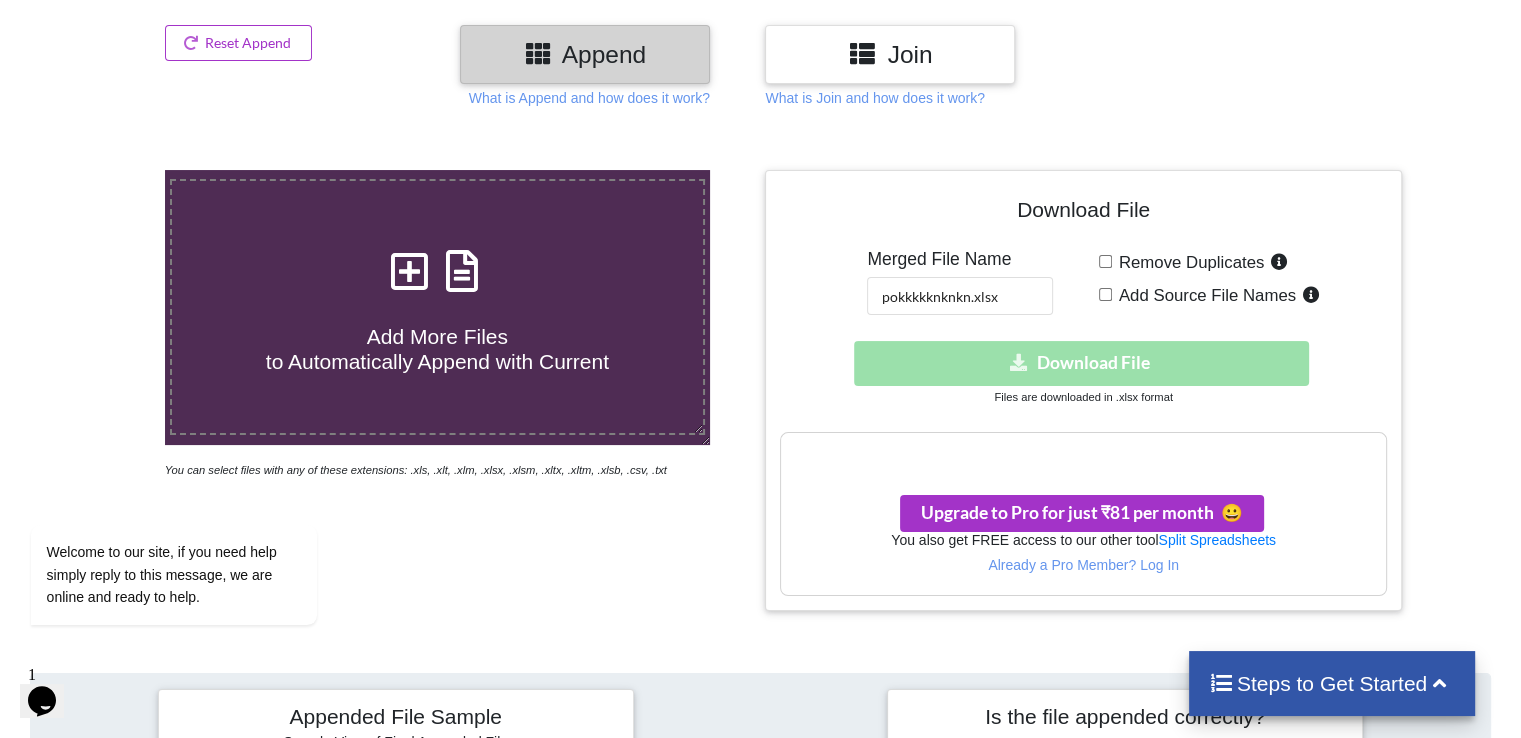 click on "Download hidden Download File" at bounding box center (1083, 363) 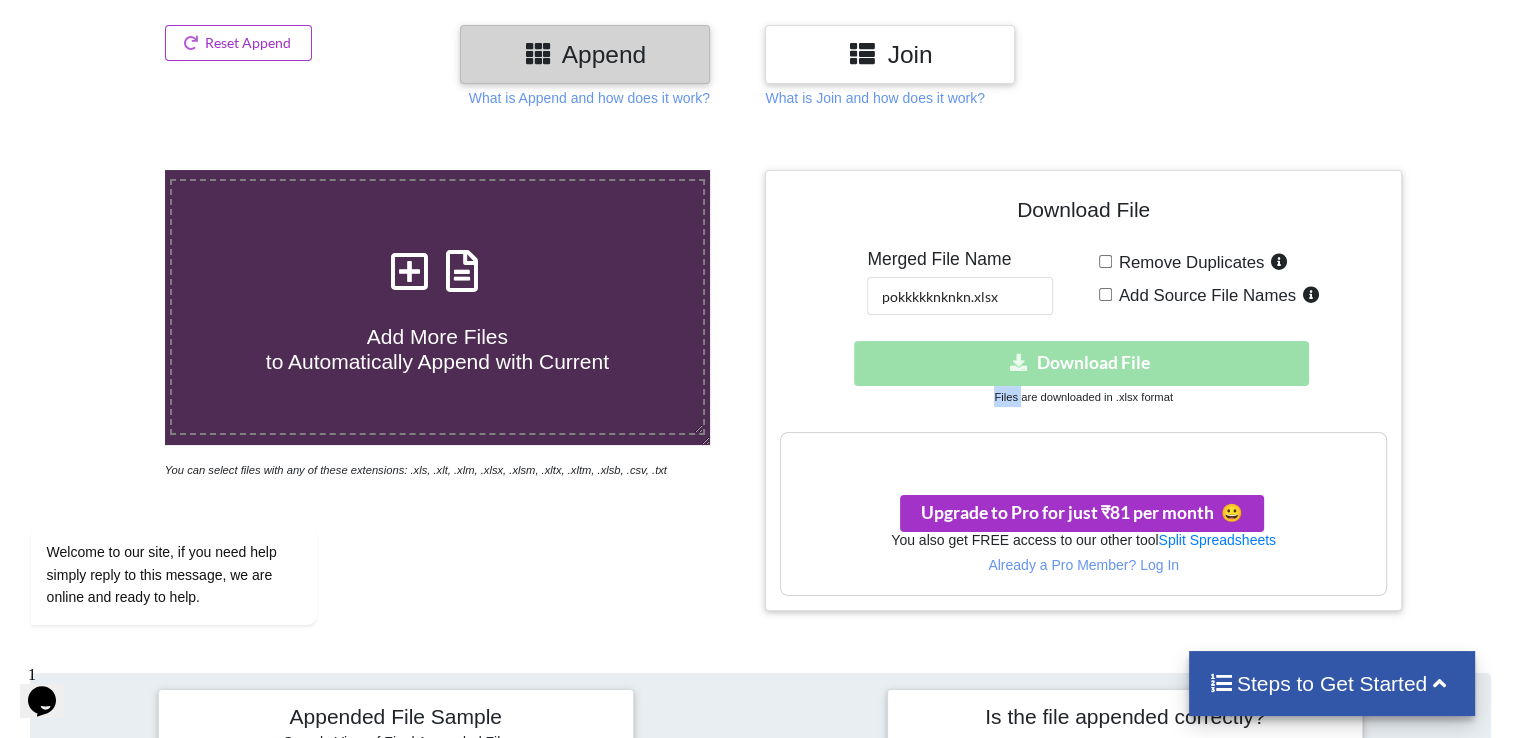click on "Download hidden Download File" at bounding box center (1083, 363) 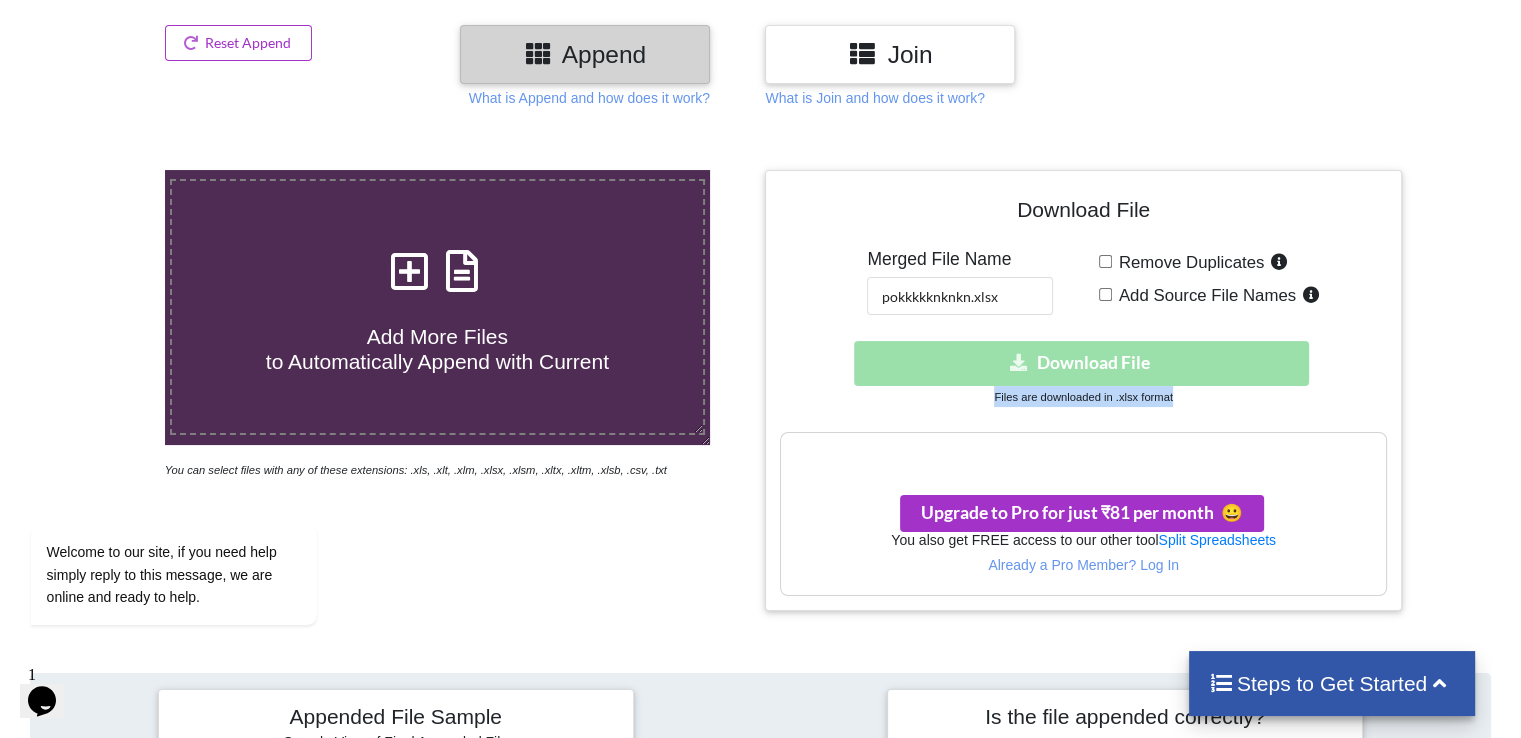 click on "Download hidden Download File" at bounding box center (1083, 363) 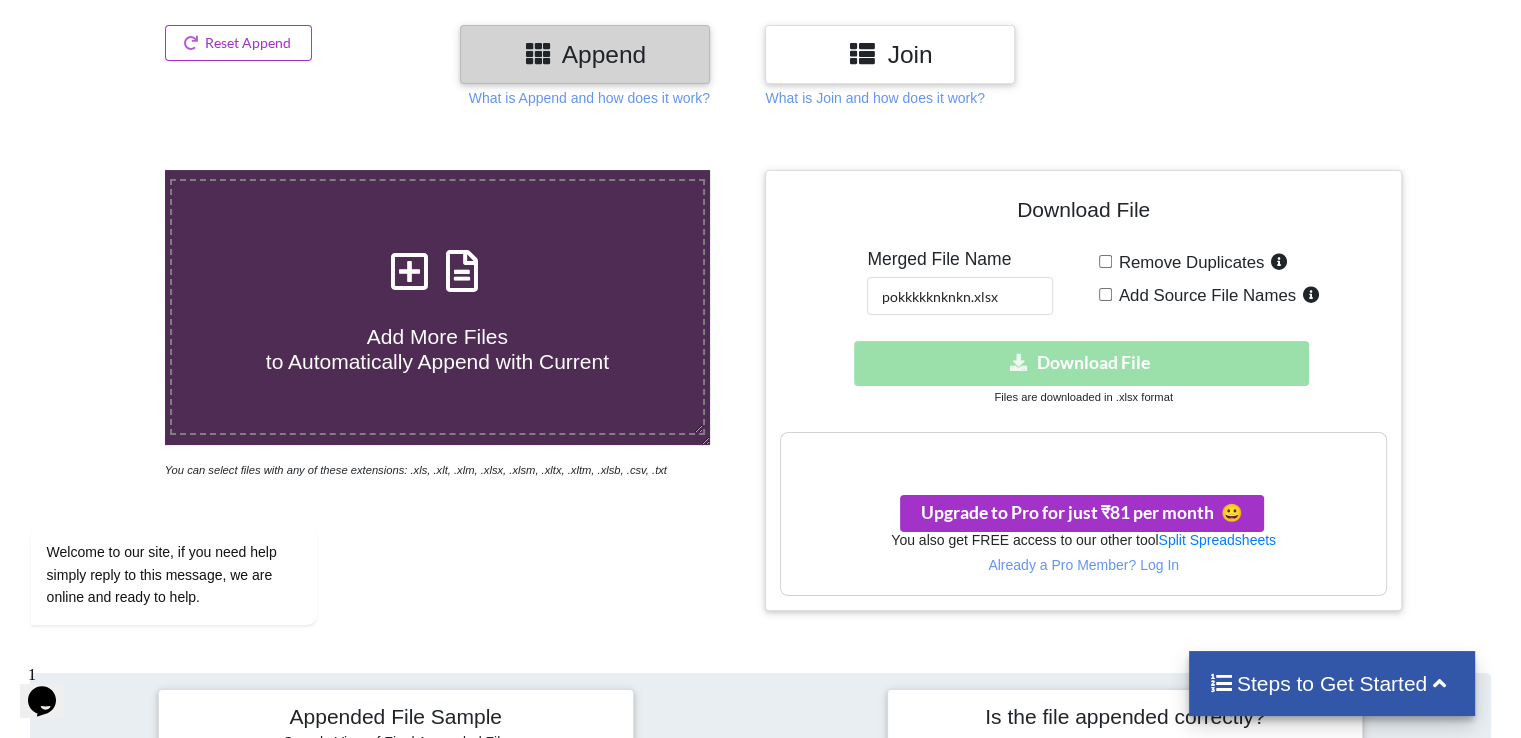 click on "Download hidden Download File" at bounding box center [1083, 363] 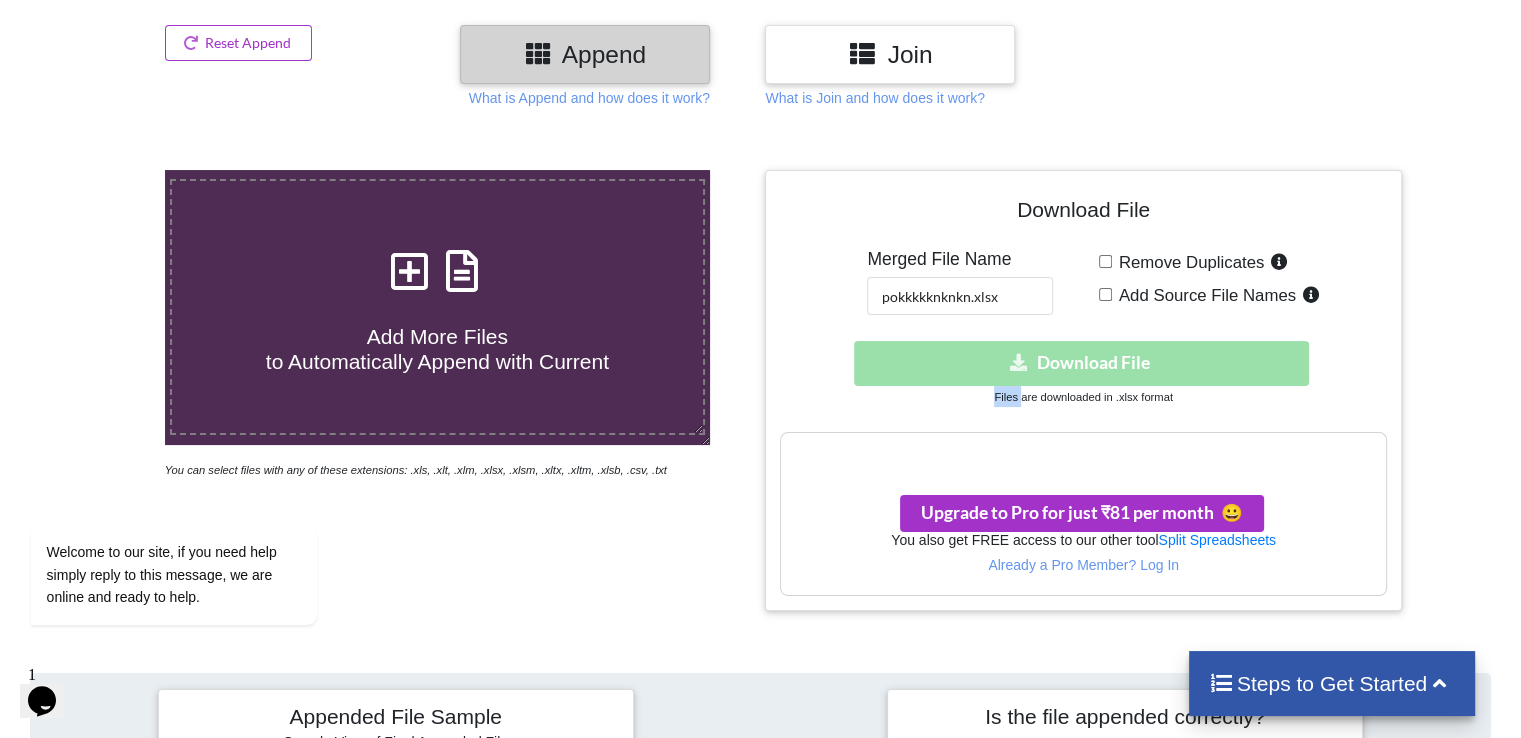 click on "Download hidden Download File" at bounding box center [1083, 363] 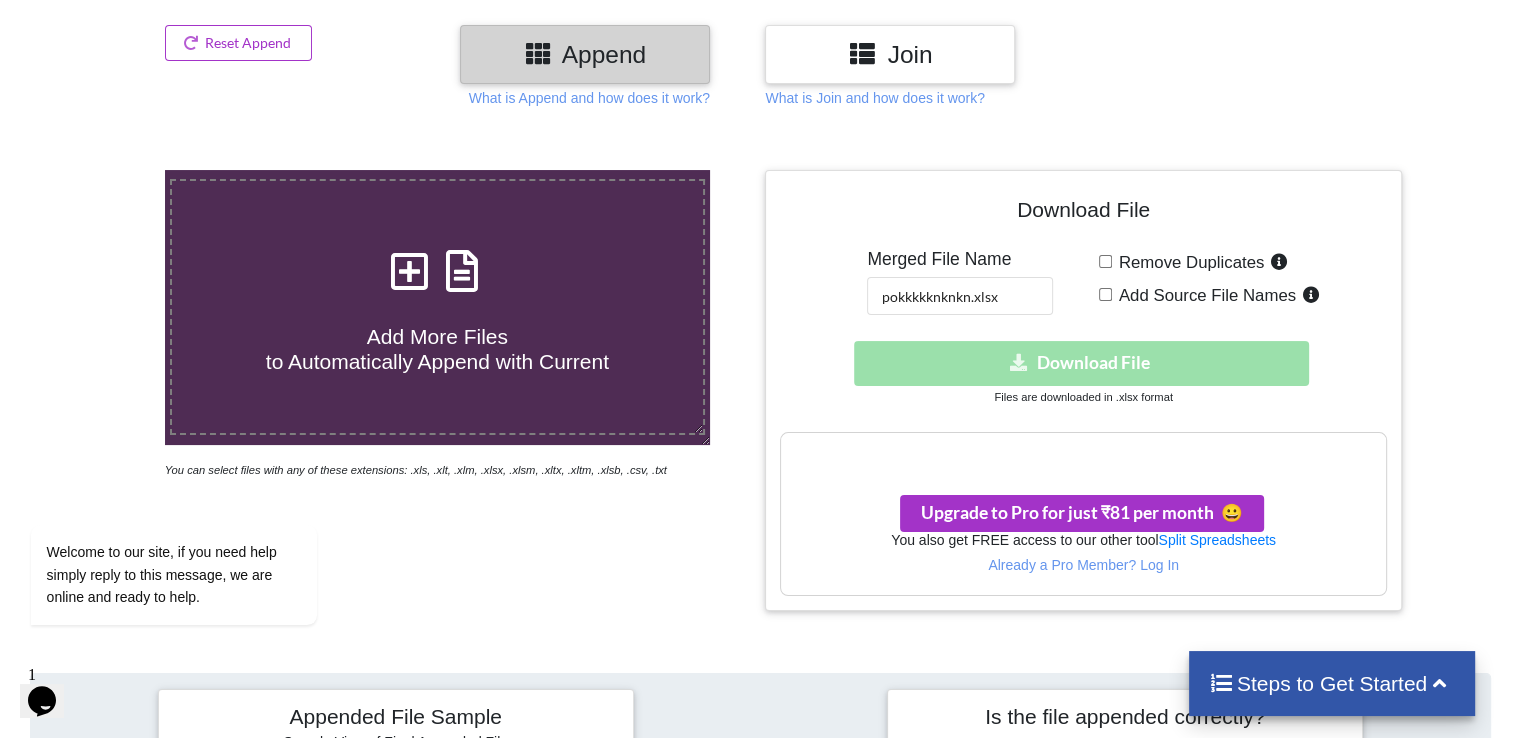 click on "Remove Duplicates" at bounding box center [1188, 262] 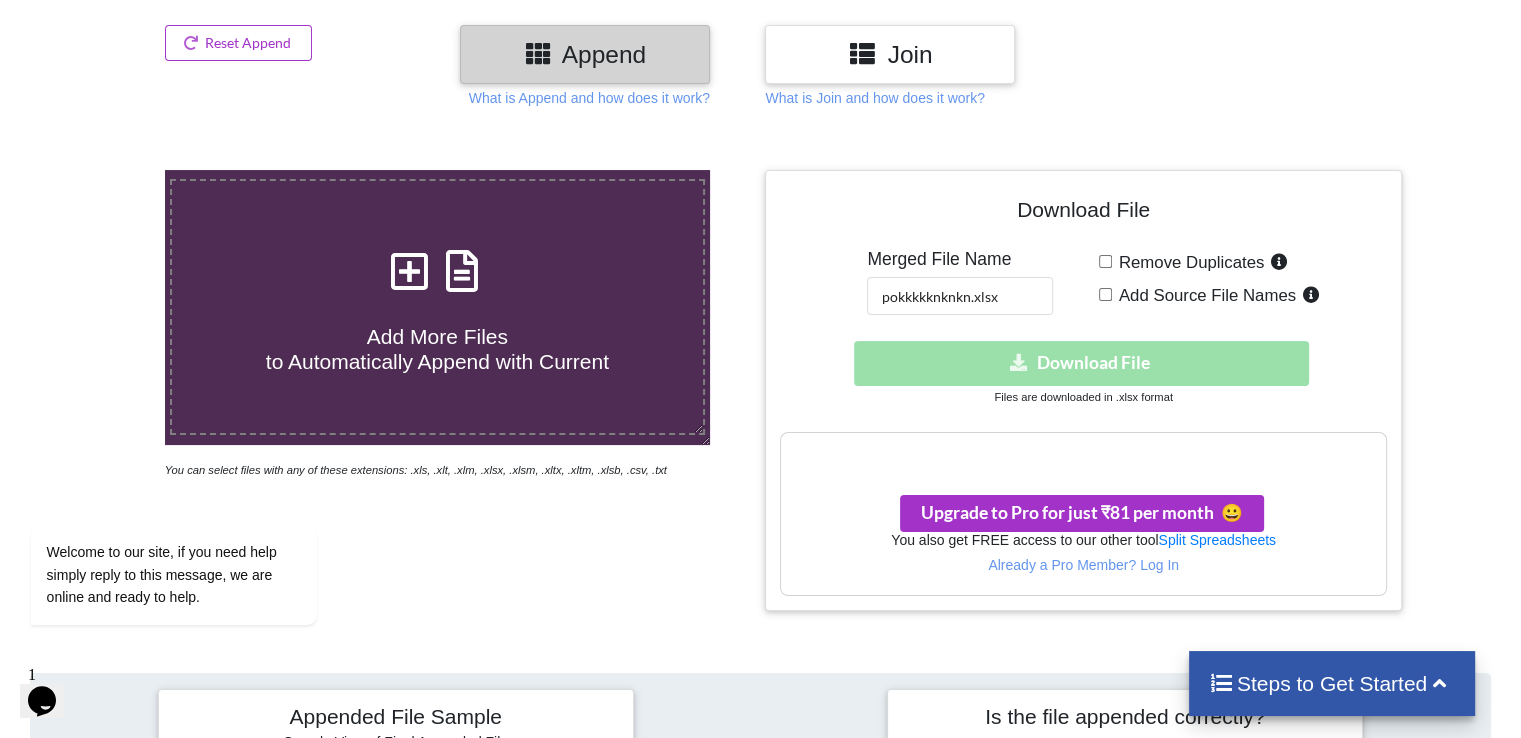 click on "Remove Duplicates" at bounding box center (1105, 261) 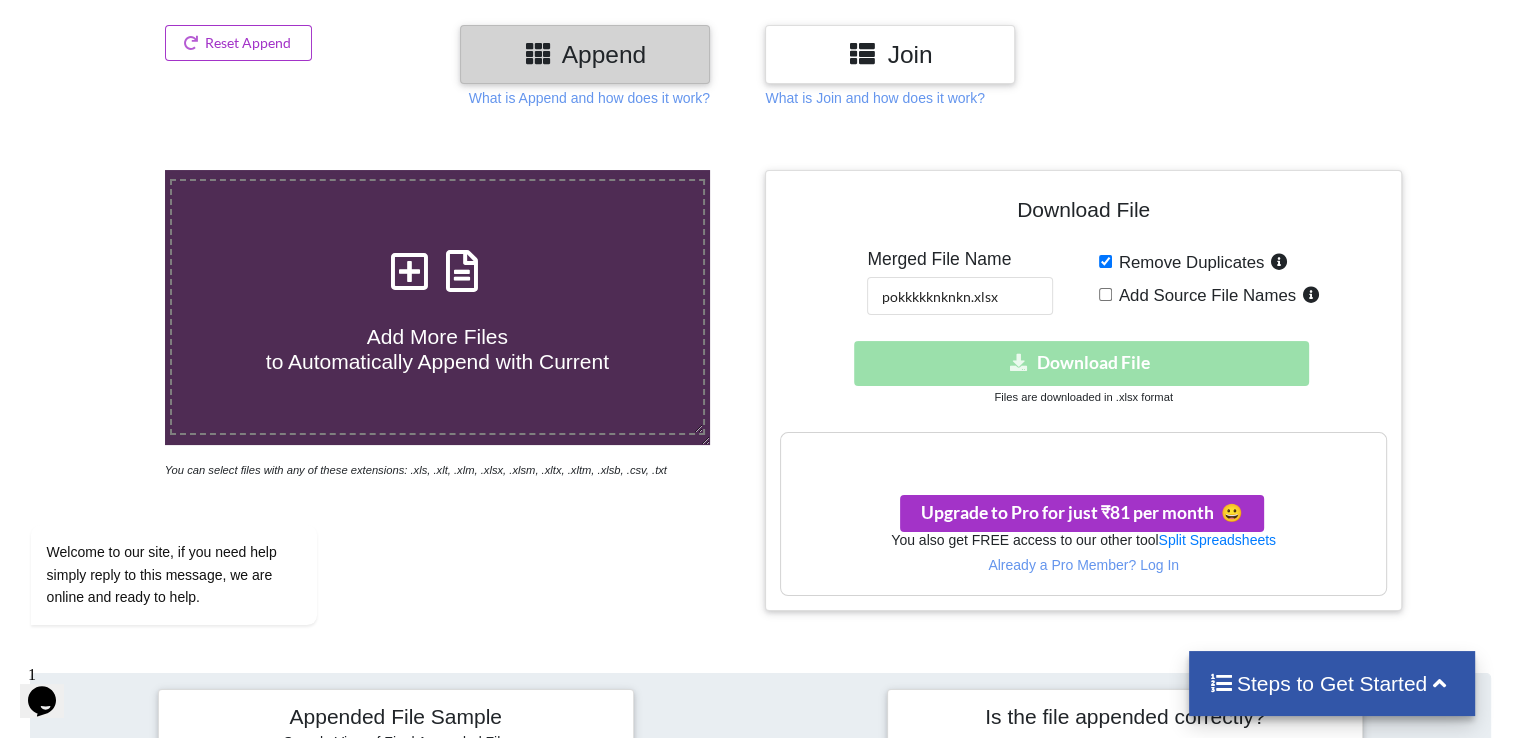 checkbox on "true" 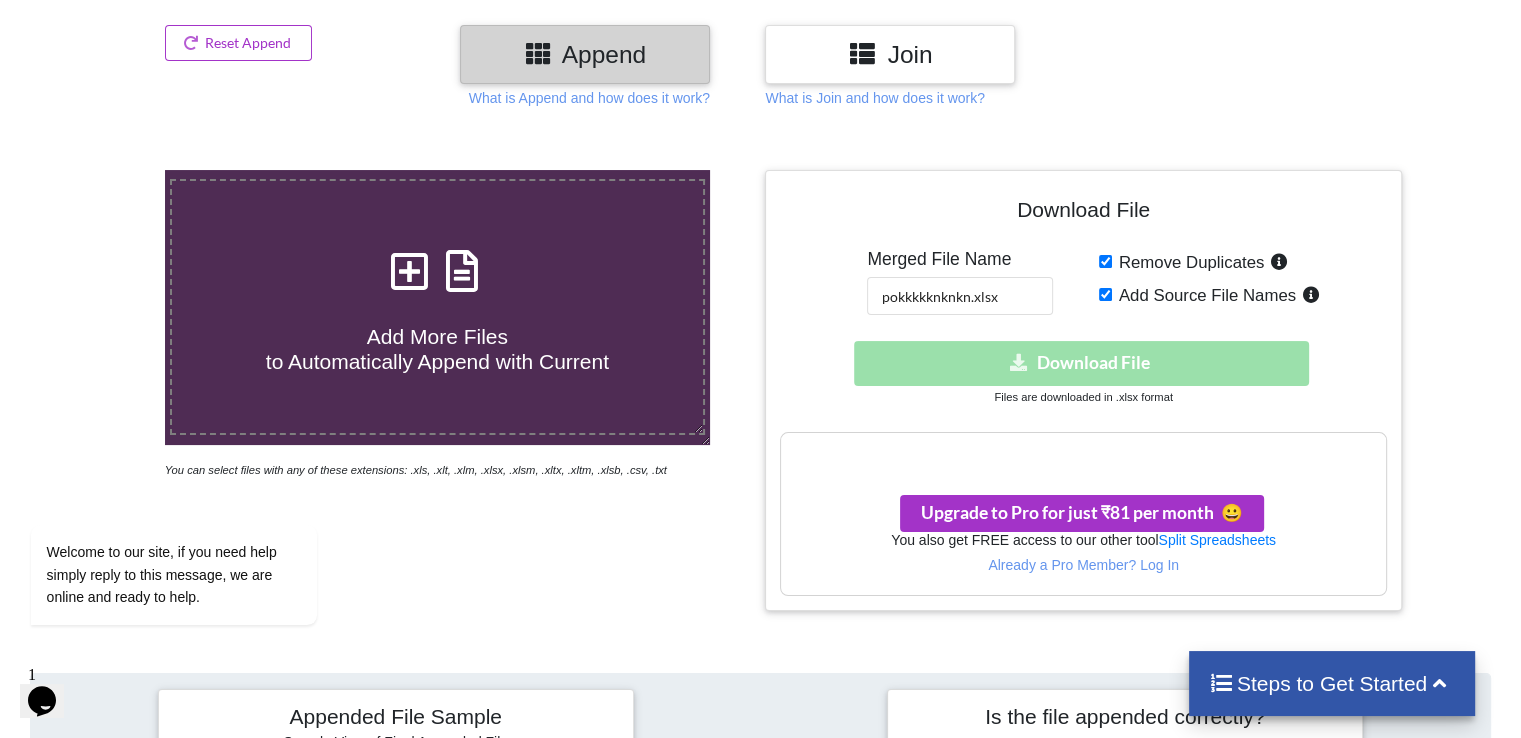 click on "Add Source File Names" at bounding box center [1105, 294] 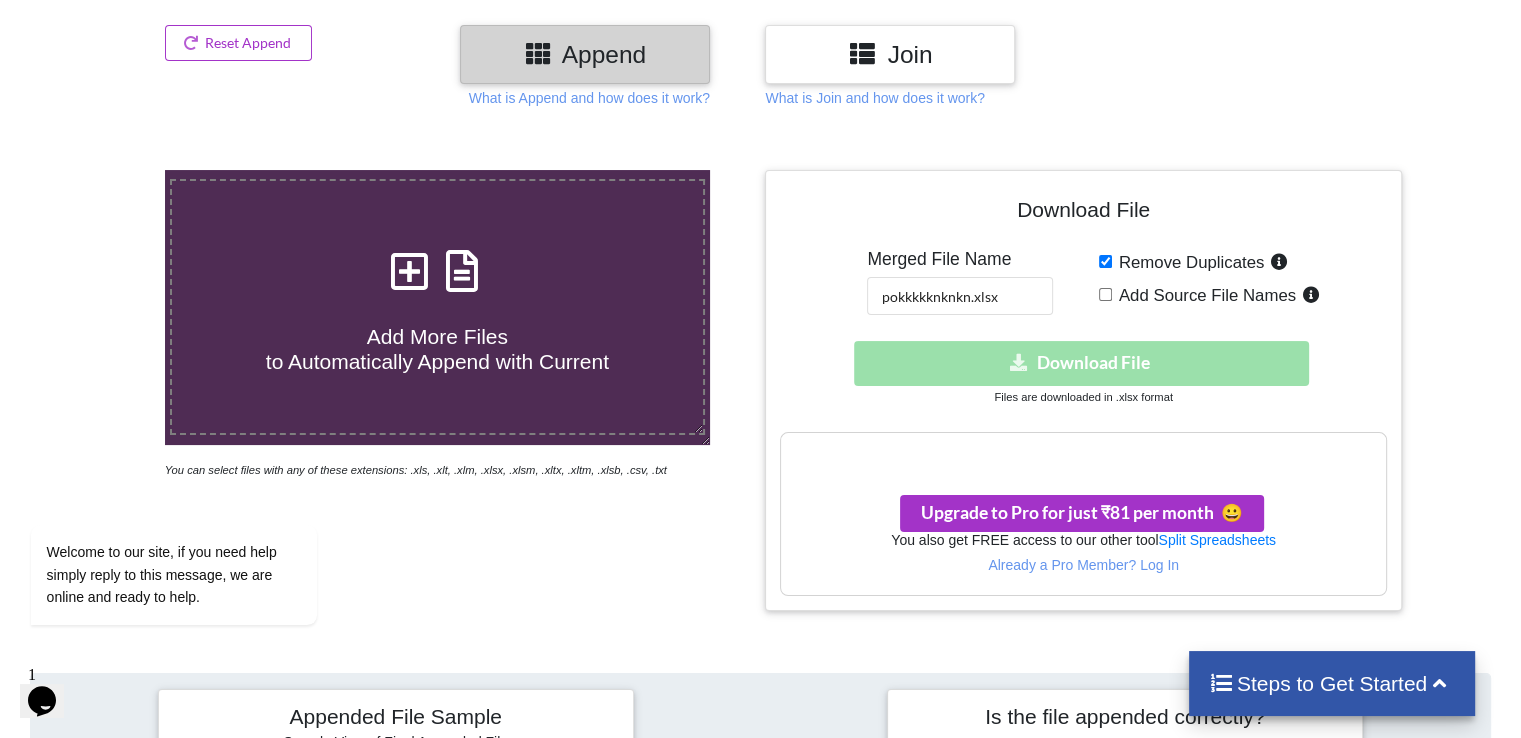 checkbox on "false" 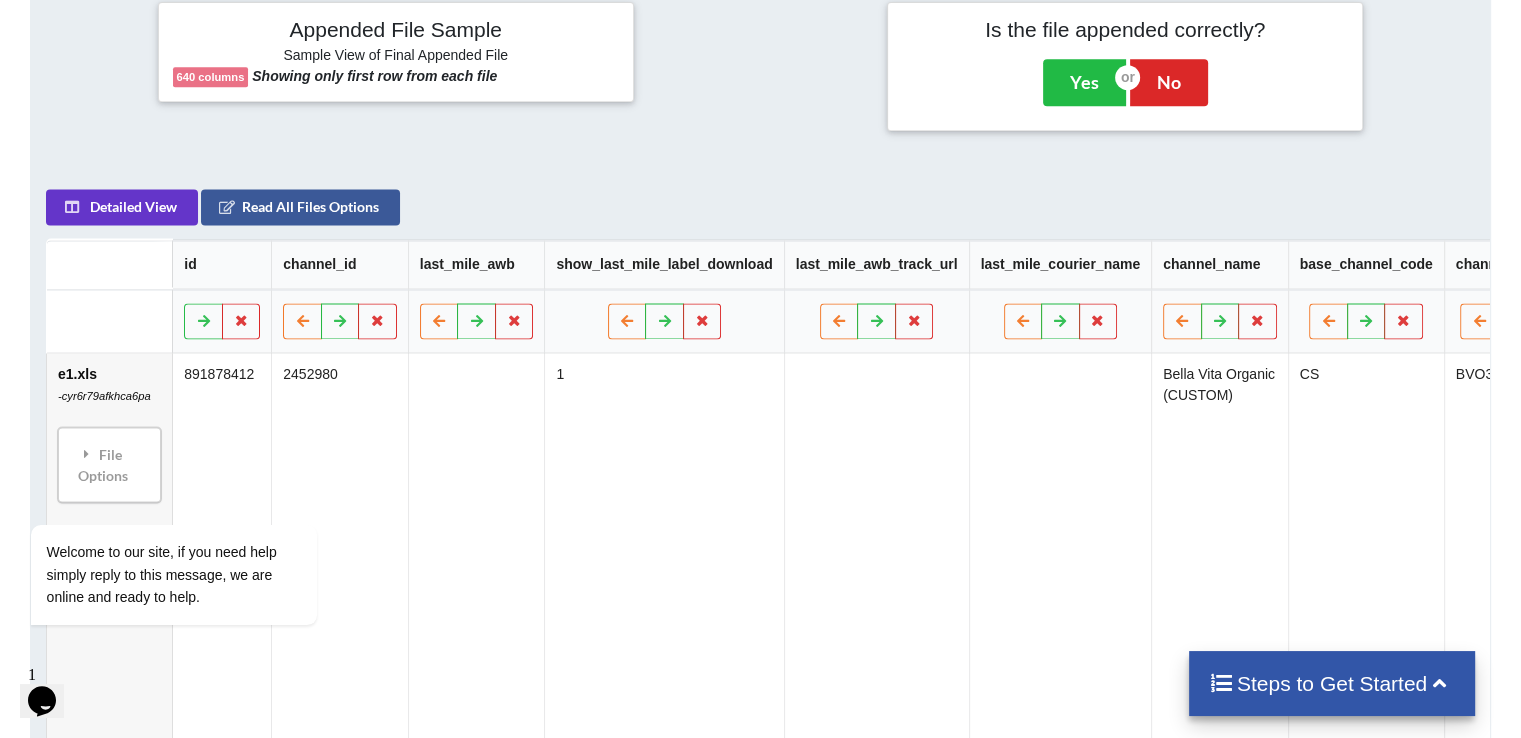 scroll, scrollTop: 795, scrollLeft: 0, axis: vertical 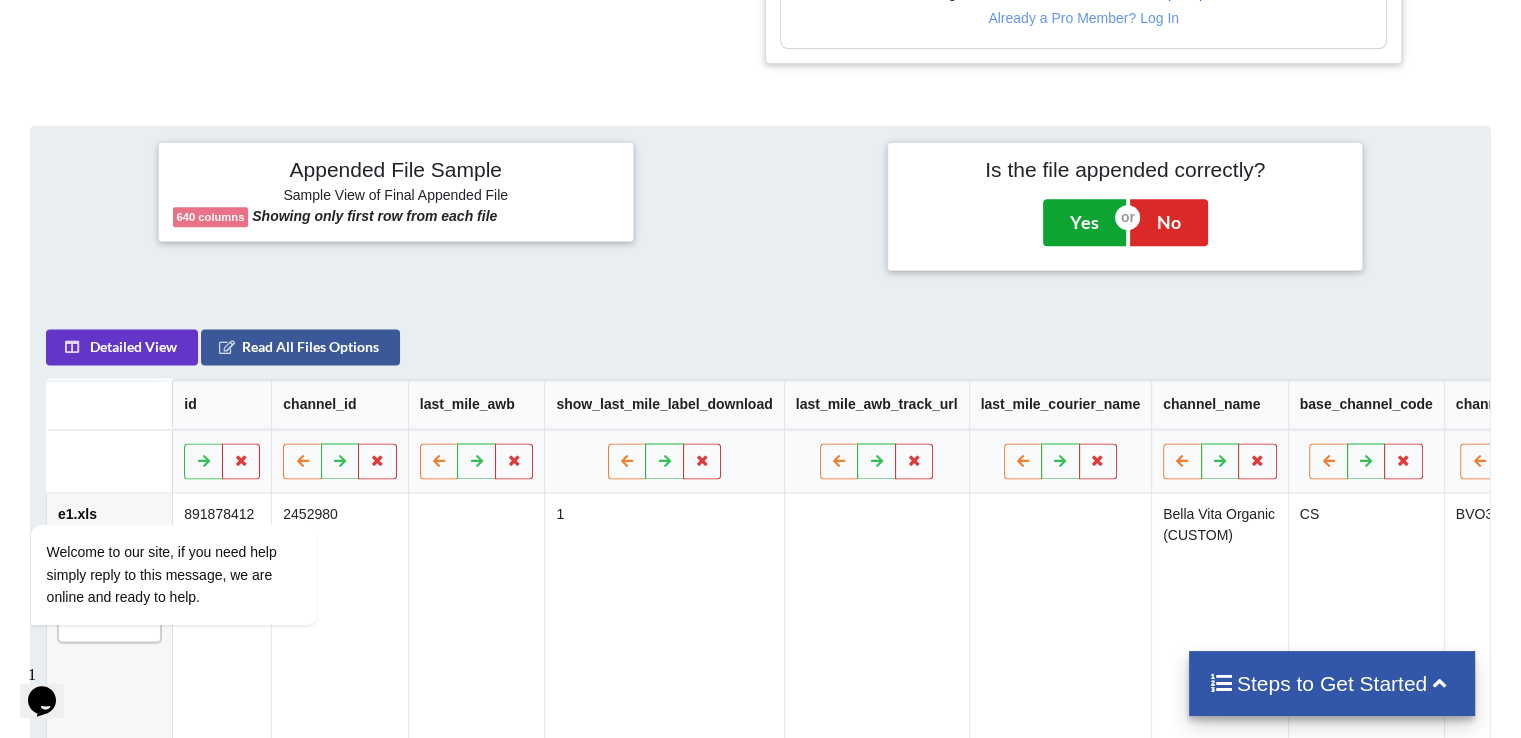 click on "Yes" at bounding box center (1084, 222) 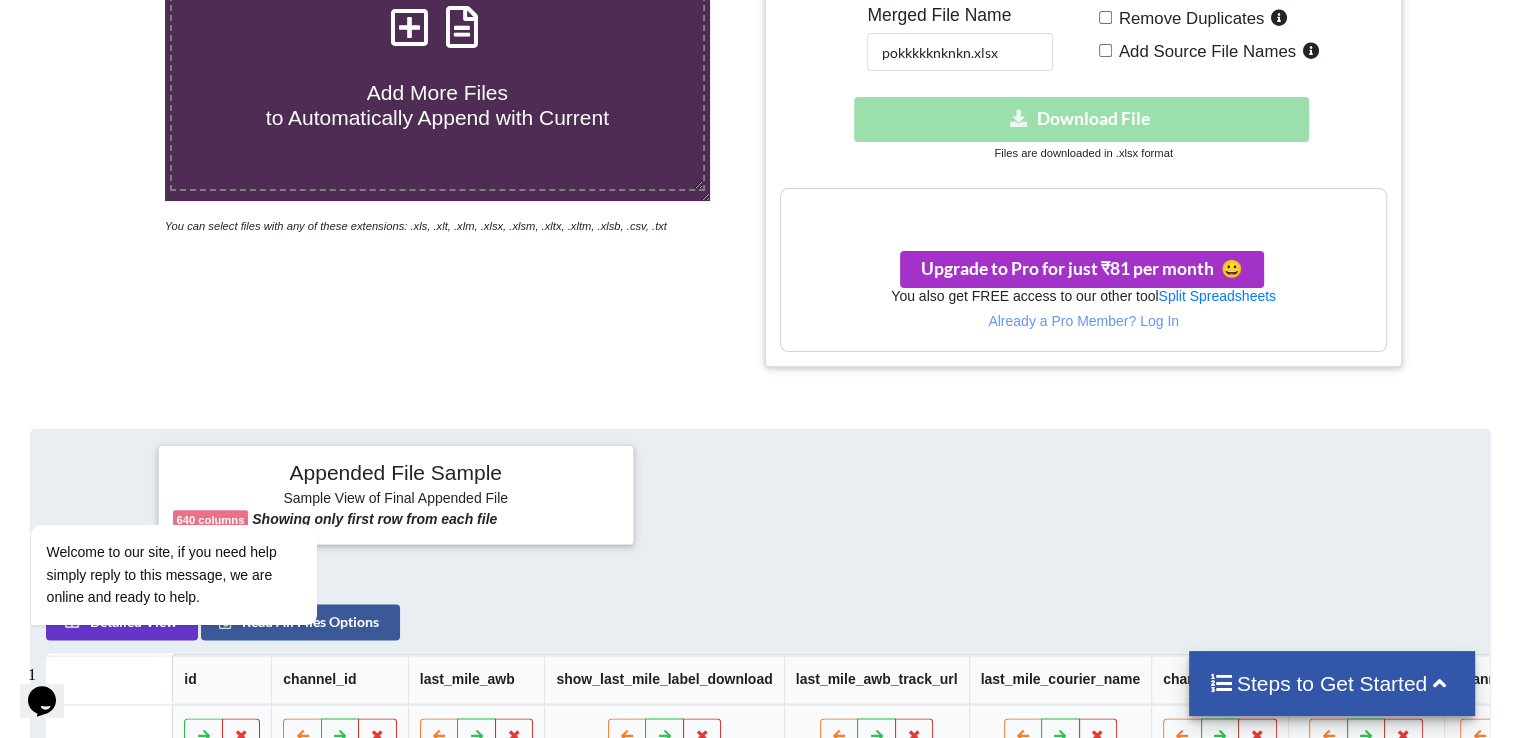scroll, scrollTop: 417, scrollLeft: 0, axis: vertical 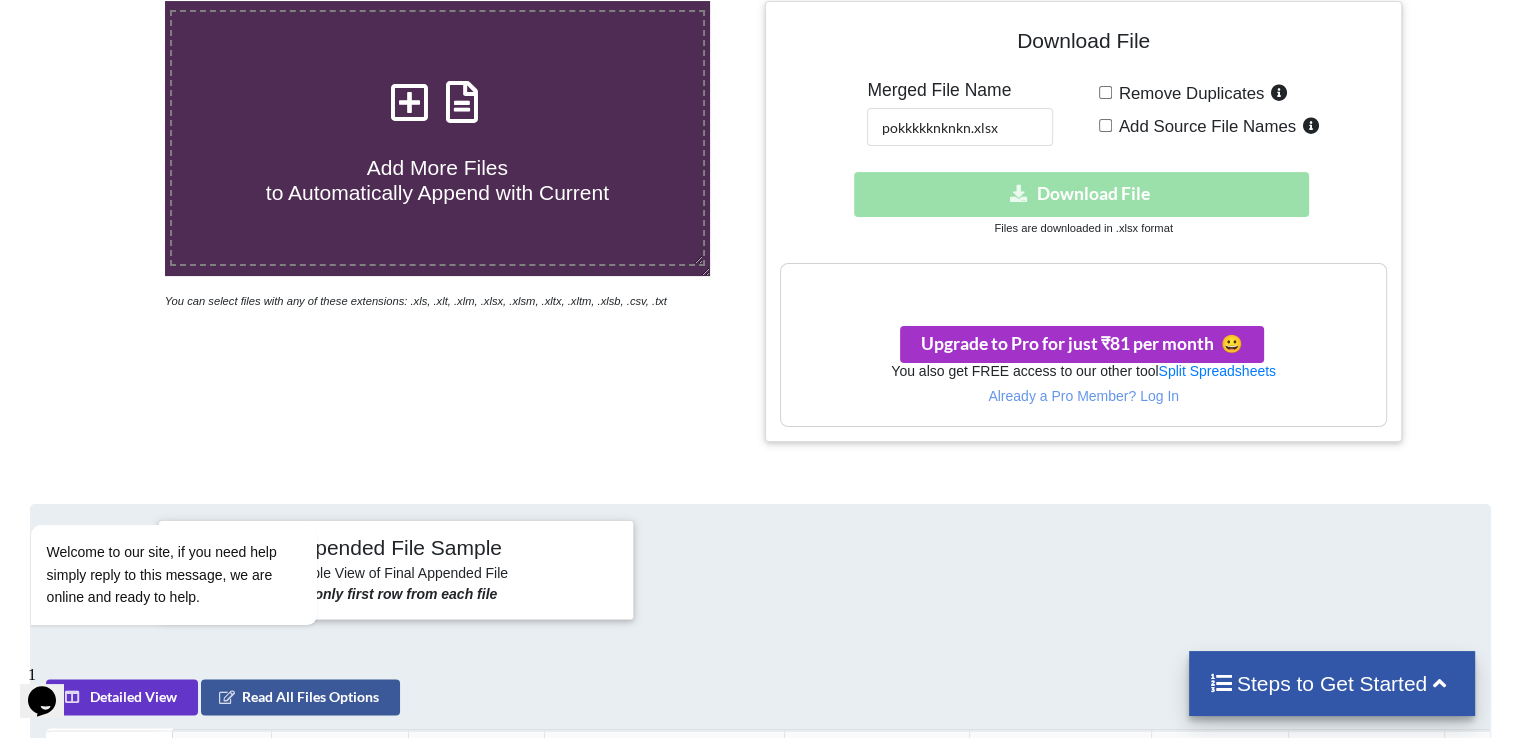 click on "Download hidden Download File" at bounding box center (1083, 194) 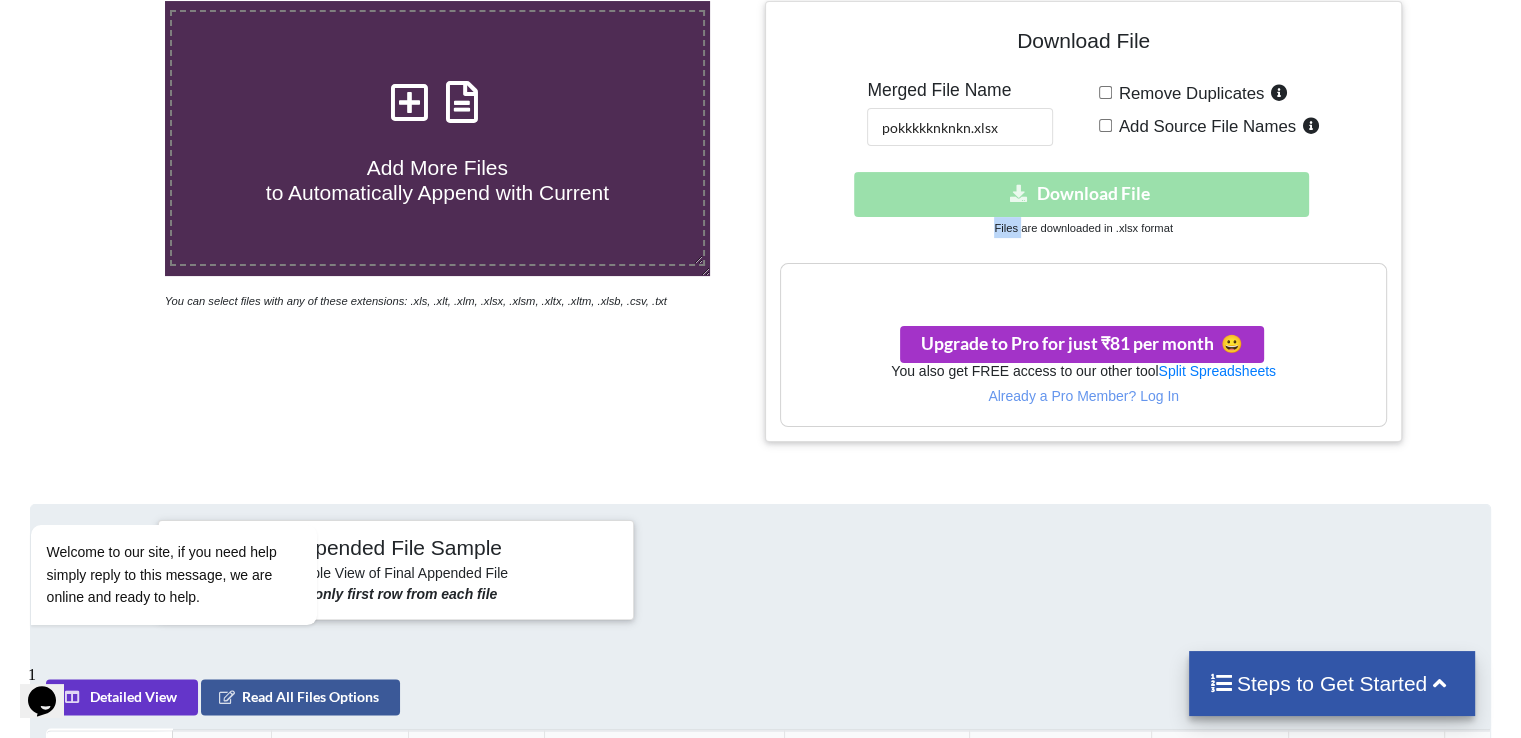 click on "Download hidden Download File" at bounding box center [1083, 194] 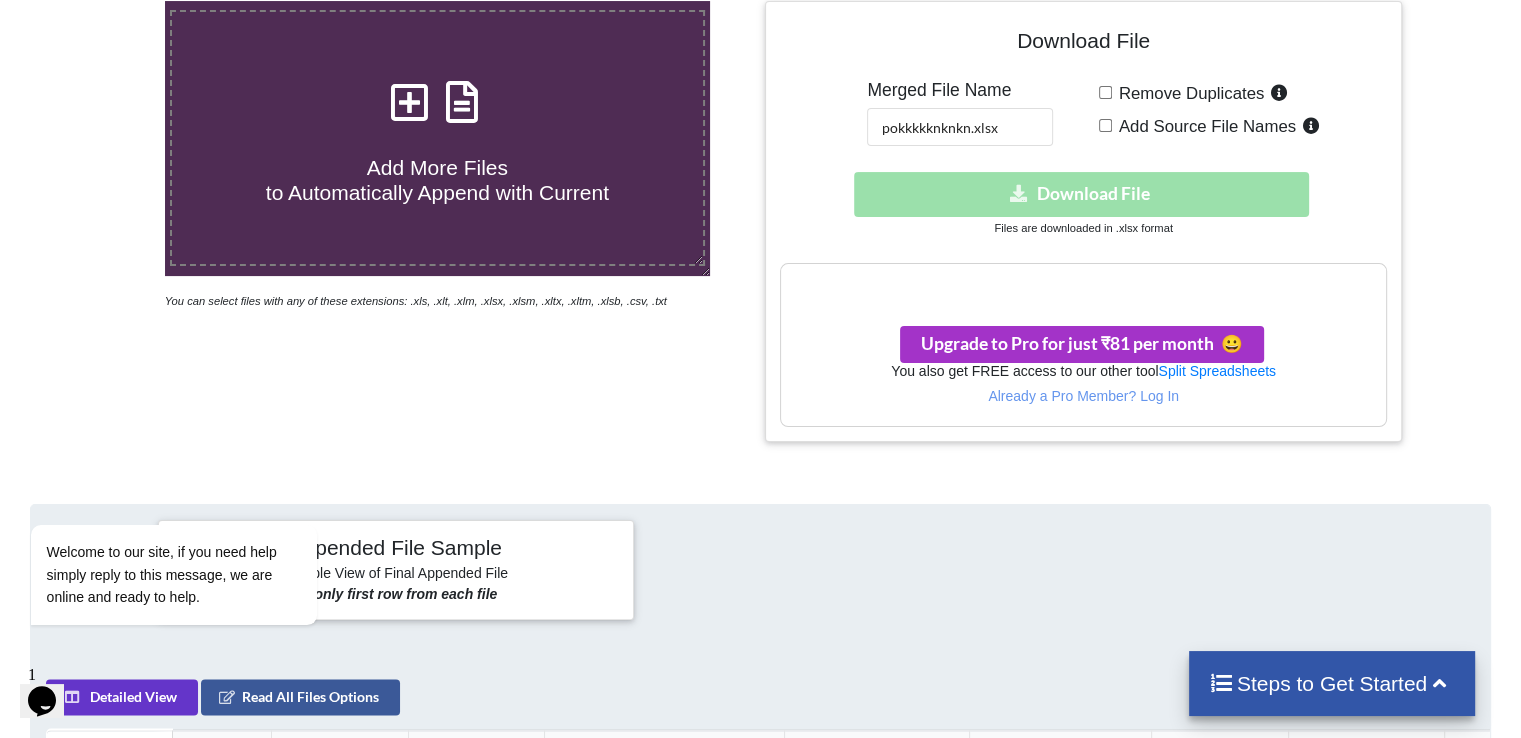 click on "Download hidden Download File" at bounding box center [1083, 194] 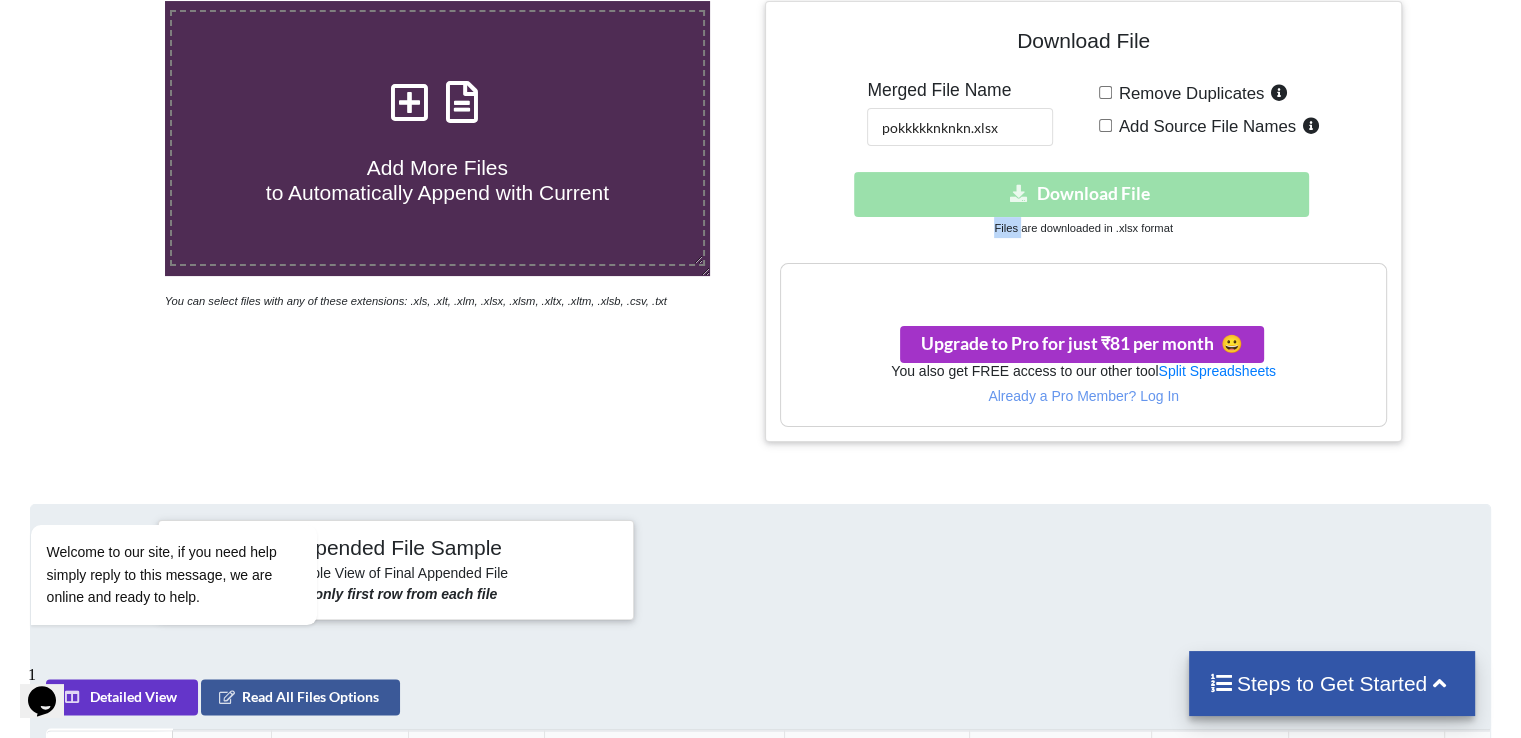 click on "Download hidden Download File" at bounding box center (1083, 194) 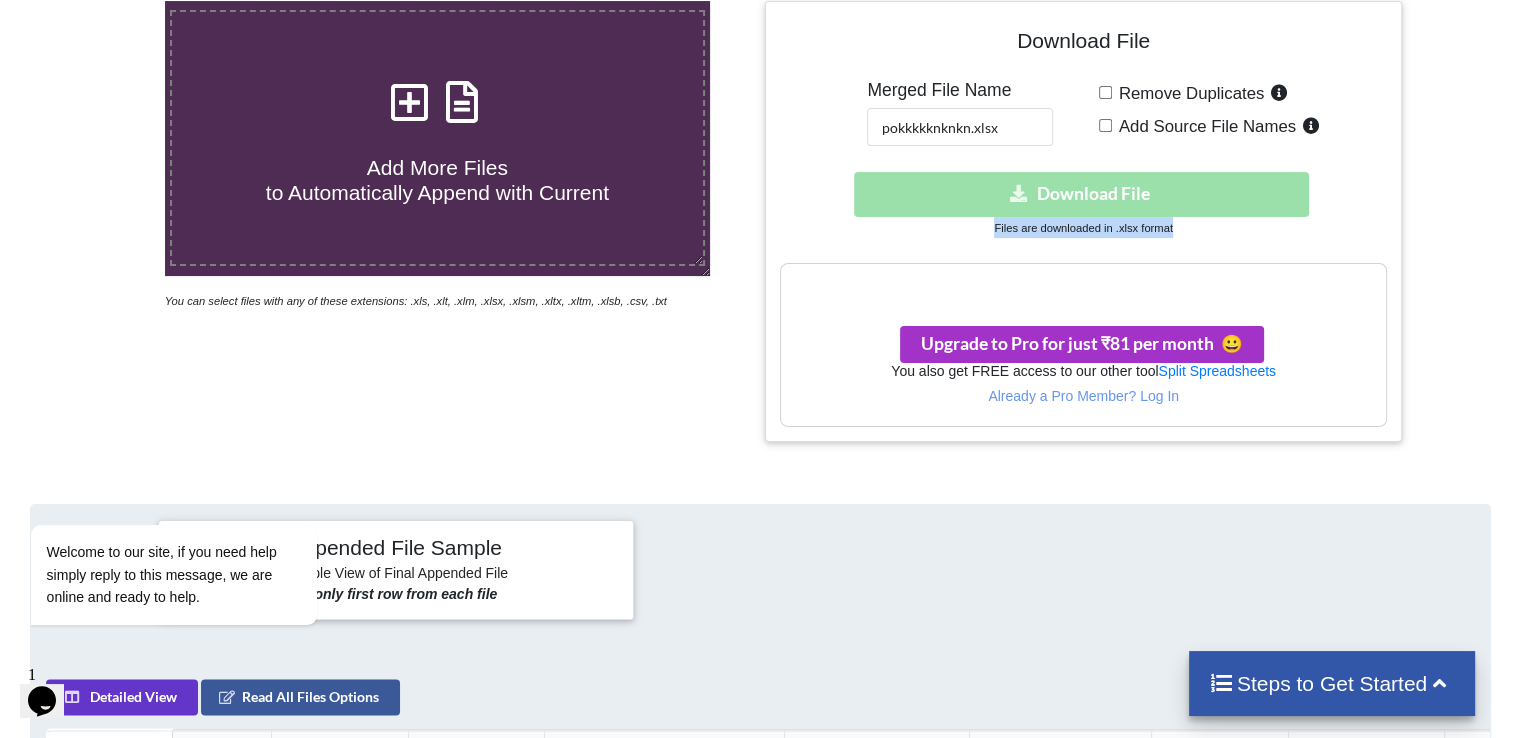 click on "Download hidden Download File" at bounding box center (1083, 194) 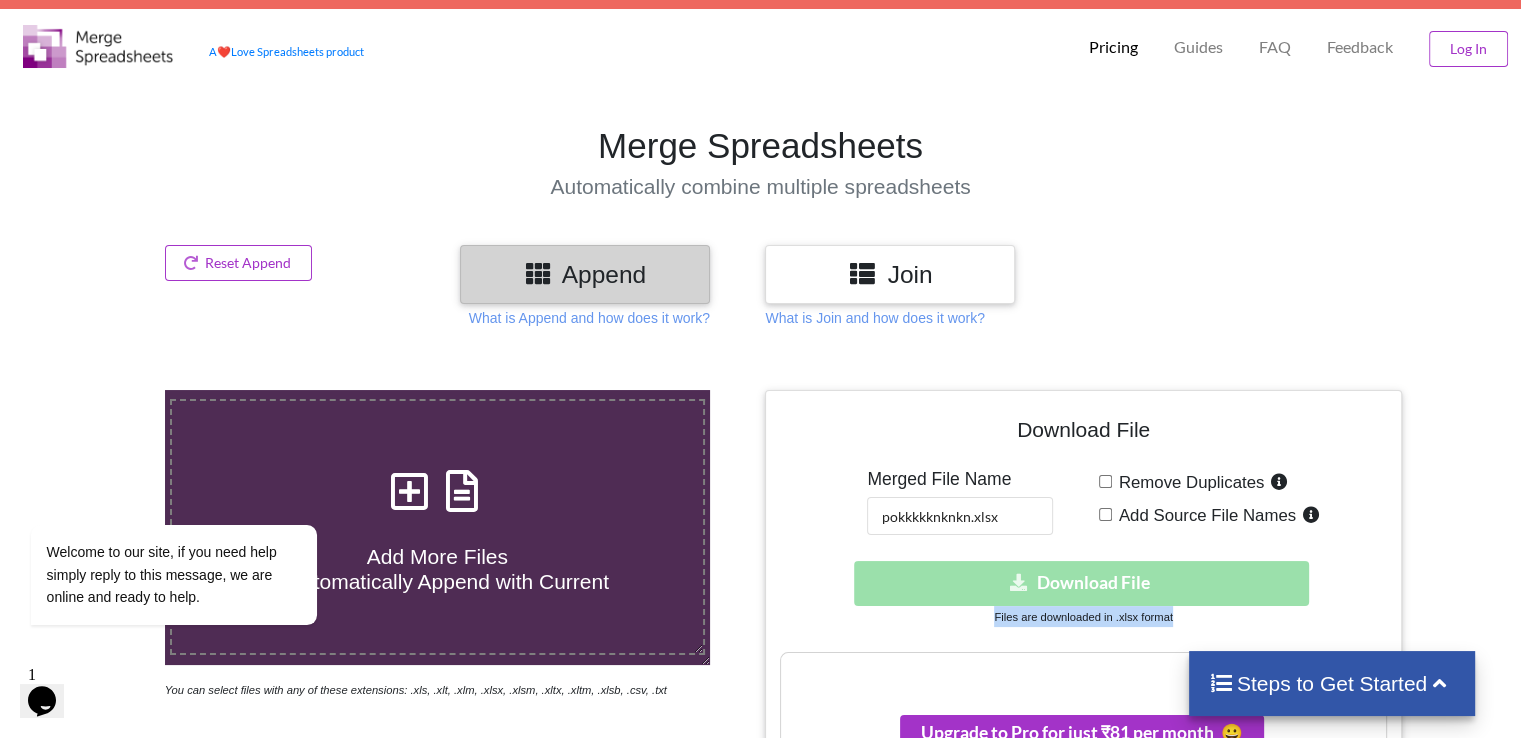 scroll, scrollTop: 33, scrollLeft: 0, axis: vertical 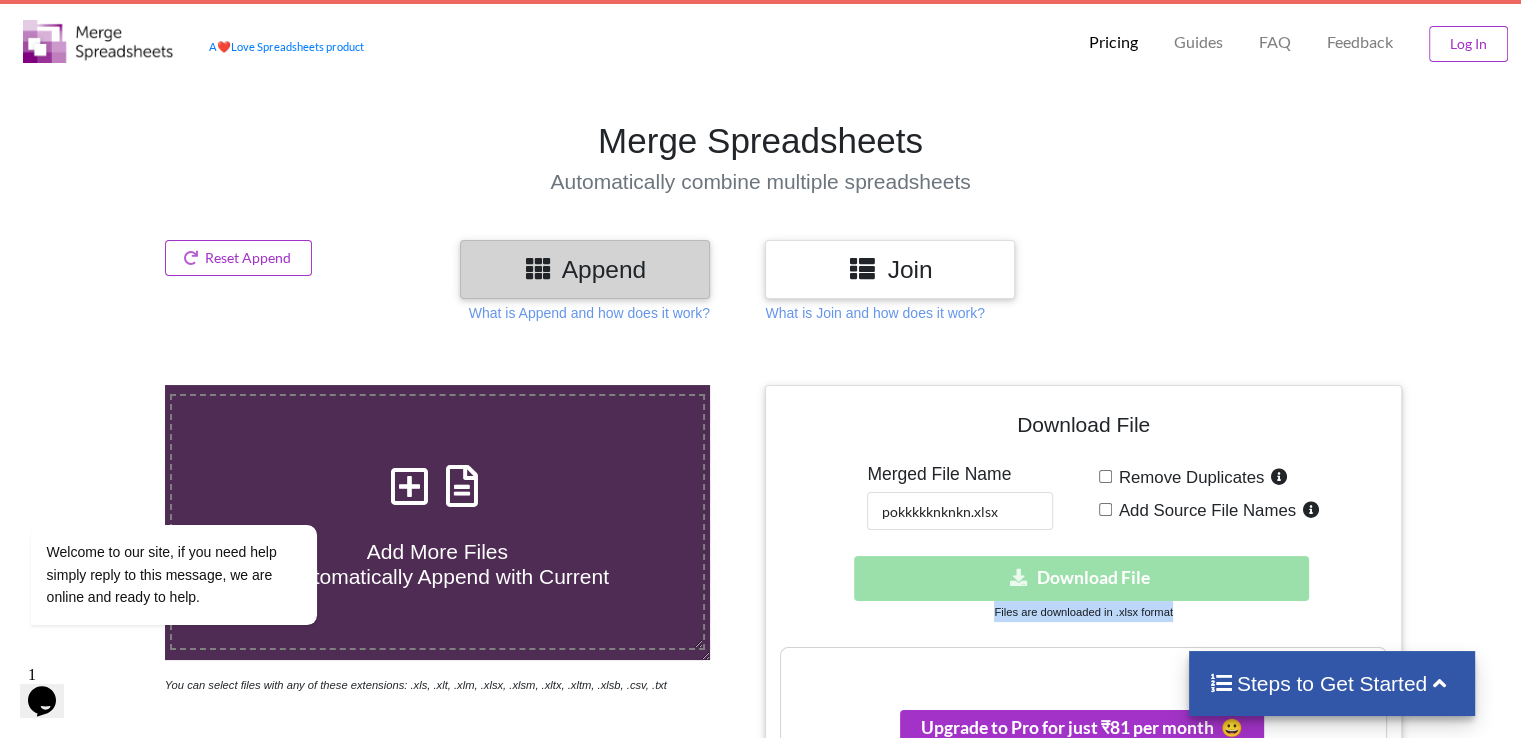 click on "Files are downloaded in .xlsx format" at bounding box center [1083, 612] 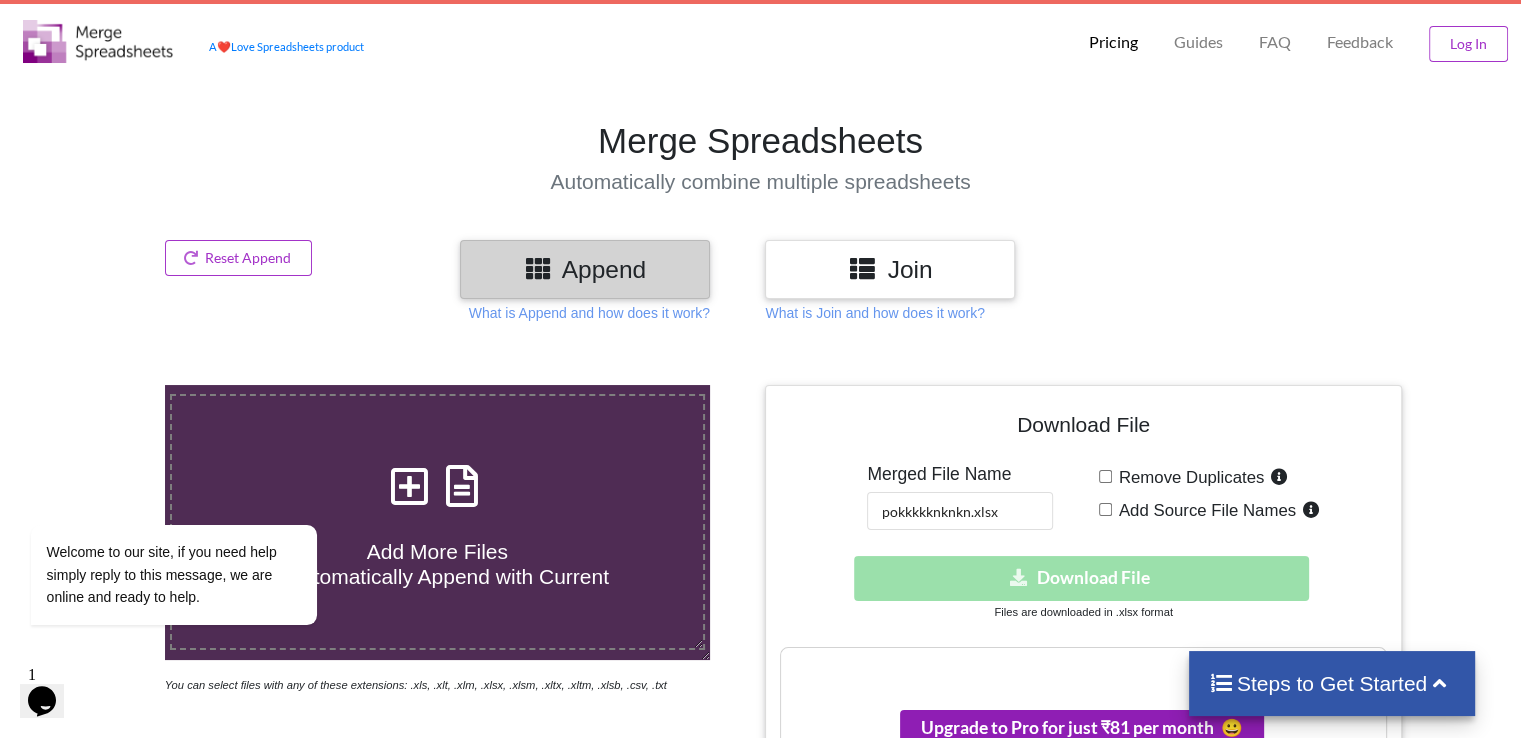 click on "Upgrade to Pro for just ₹81 per month 😀" at bounding box center [1082, 727] 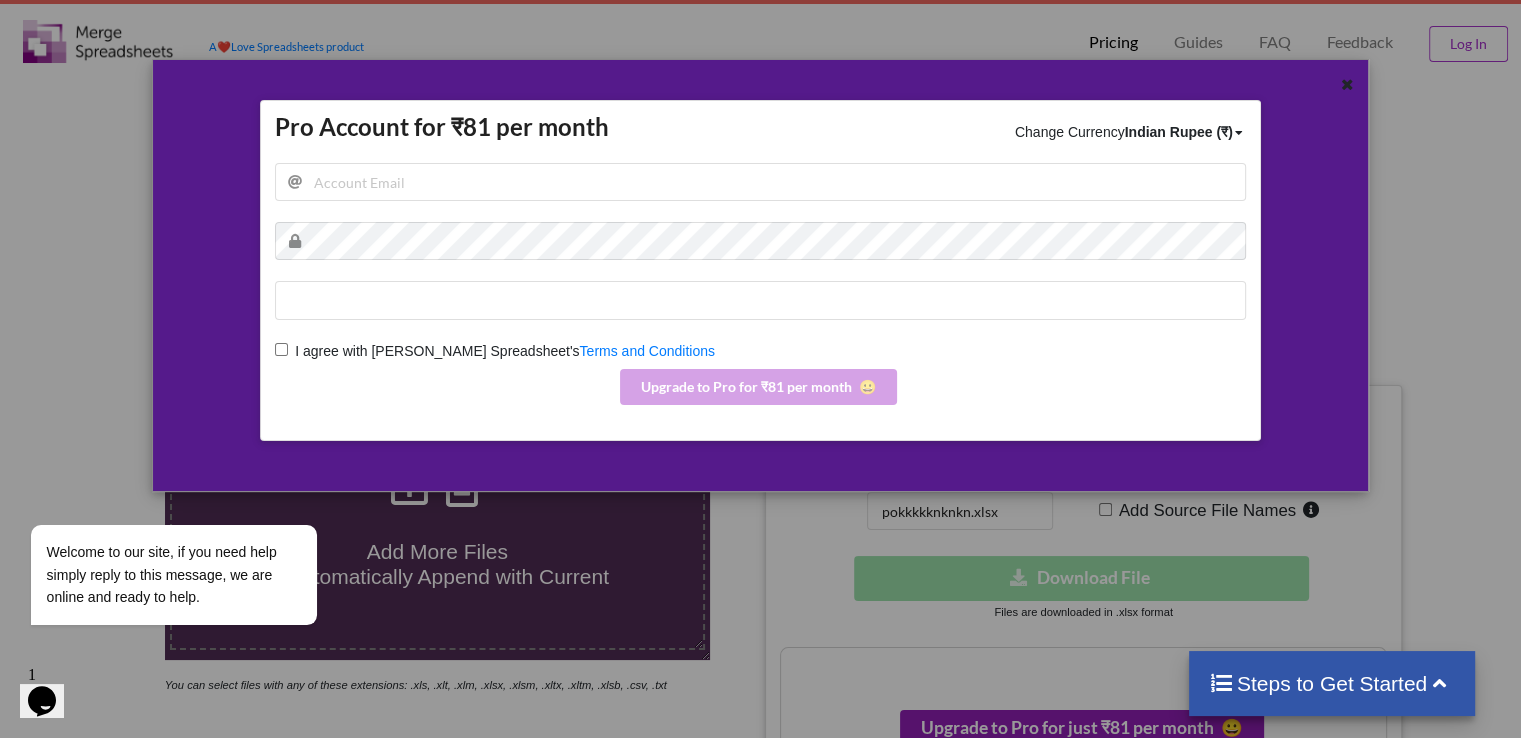 scroll, scrollTop: 35, scrollLeft: 0, axis: vertical 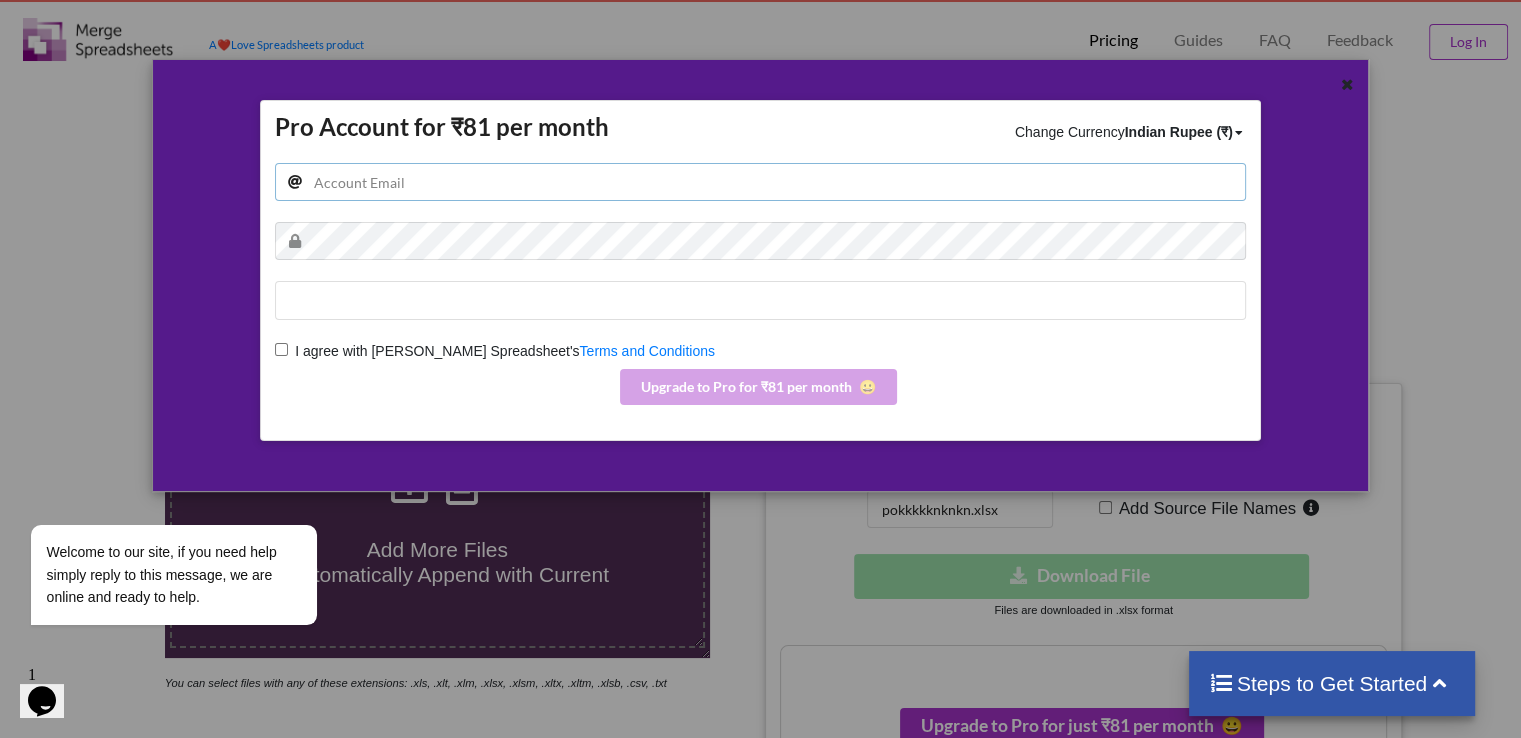 click at bounding box center [760, 182] 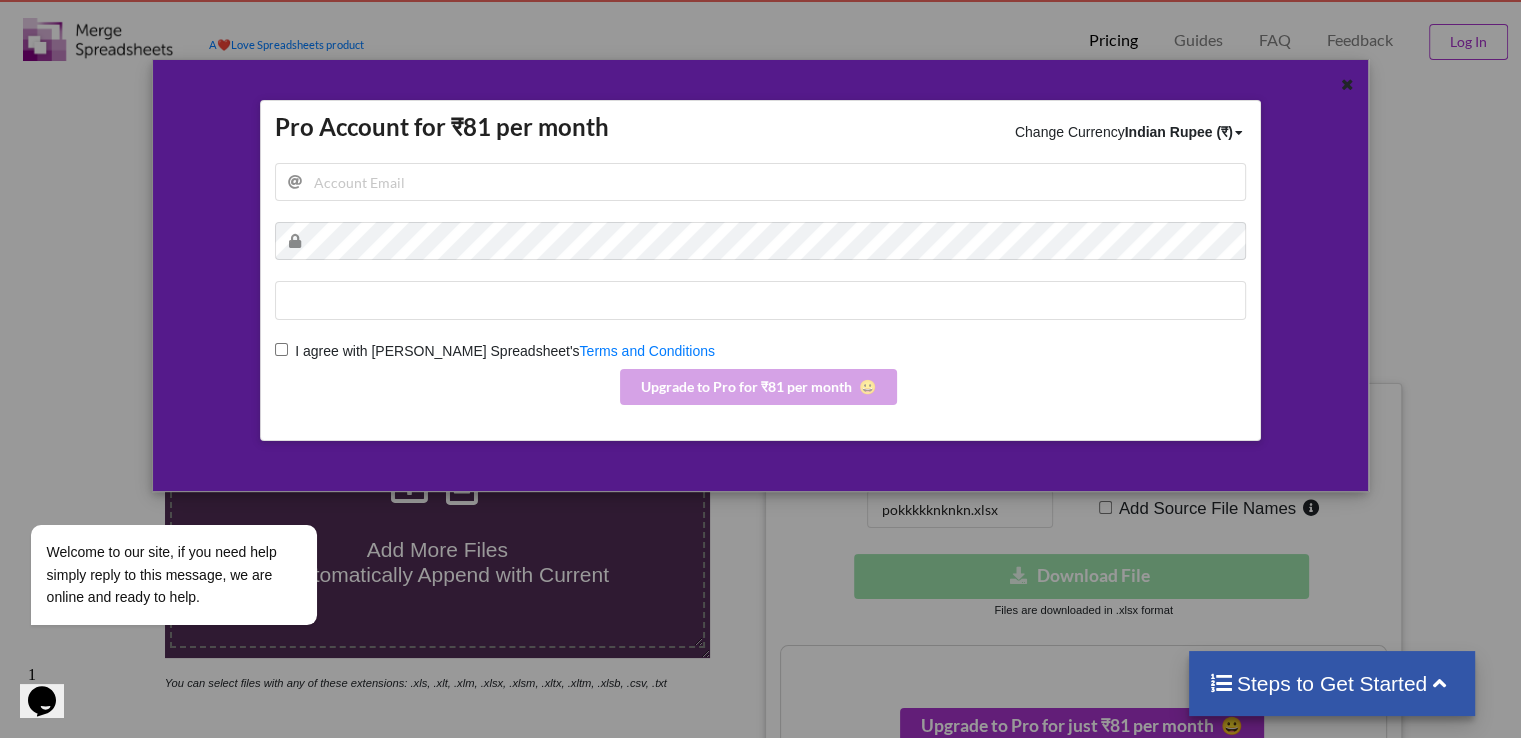 click at bounding box center [760, 300] 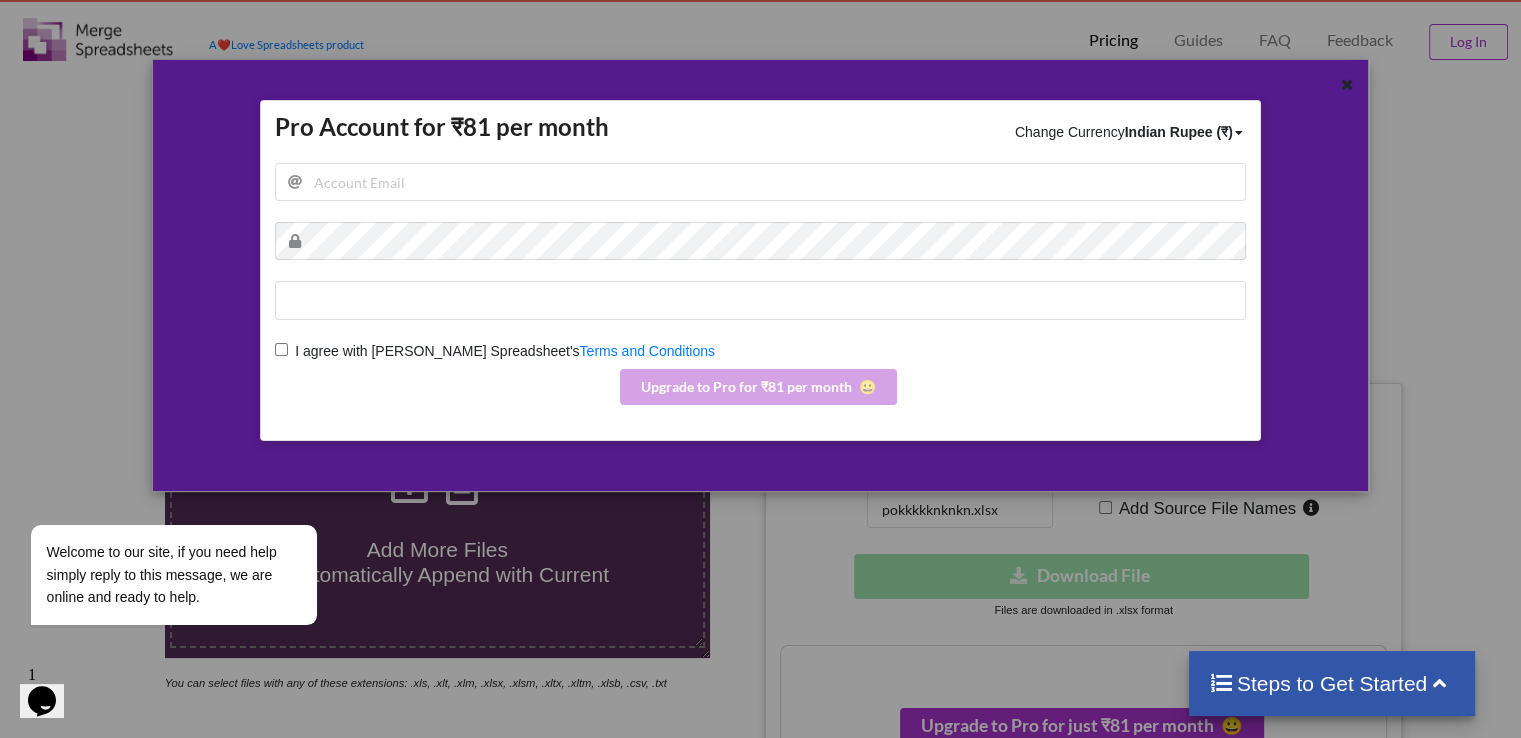 click at bounding box center (760, 300) 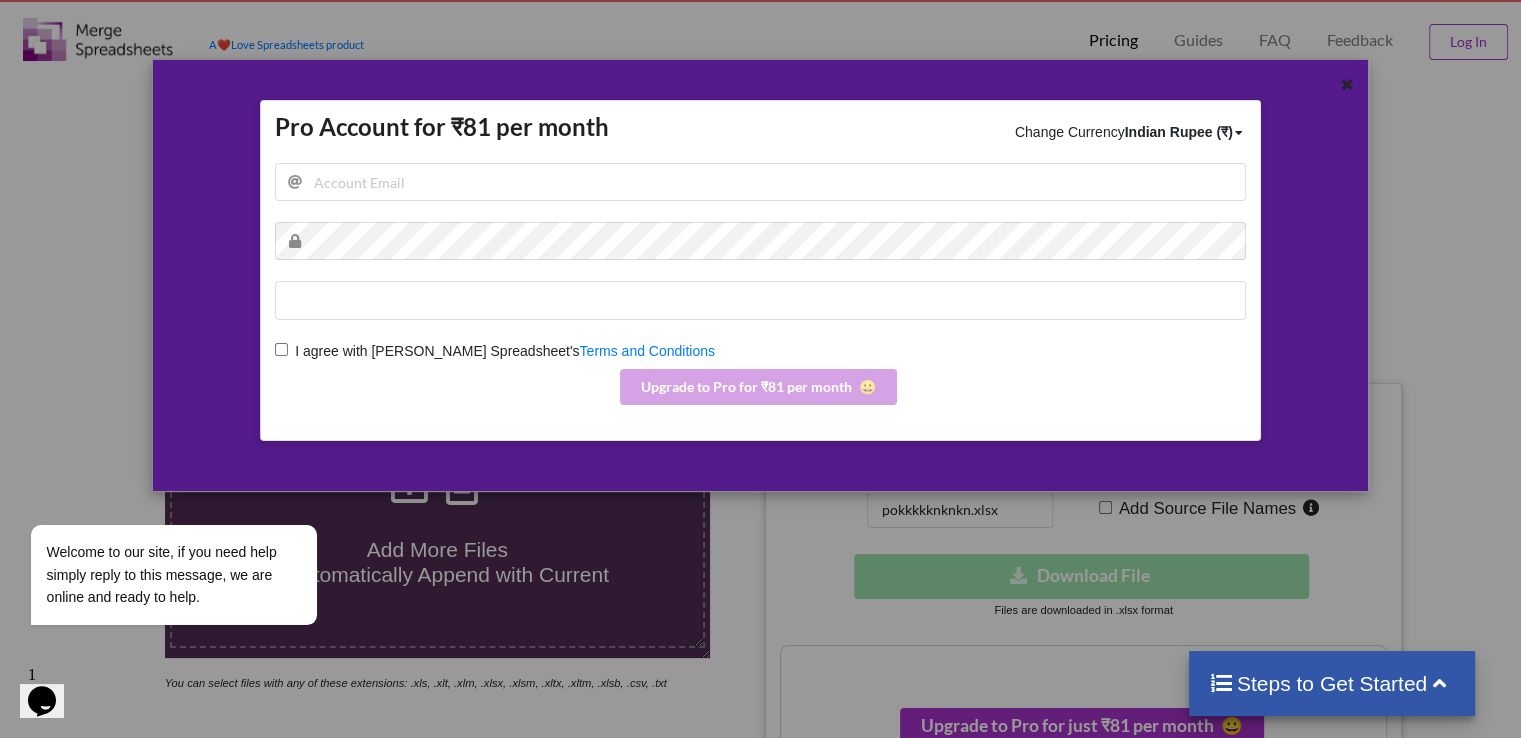 click on "Pro Account for ₹81 per month Change Currency  Indian Rupee (₹) US Dollar ($) Indian Rupee (₹) British Pound (£) Australian Dollar (AUD) Brazilian Real (R$) Euro (€) Japanese Yen (¥) Canadian Dollar (CAD) Polish Zloty (zł) Singapore Dollar (SGD) Philippine Peso (₱) Turkish Lira (₺) I agree with Merge Spreadsheet's  Terms and Conditions Upgrade to Pro for ₹81 per month 😀" at bounding box center (760, 275) 